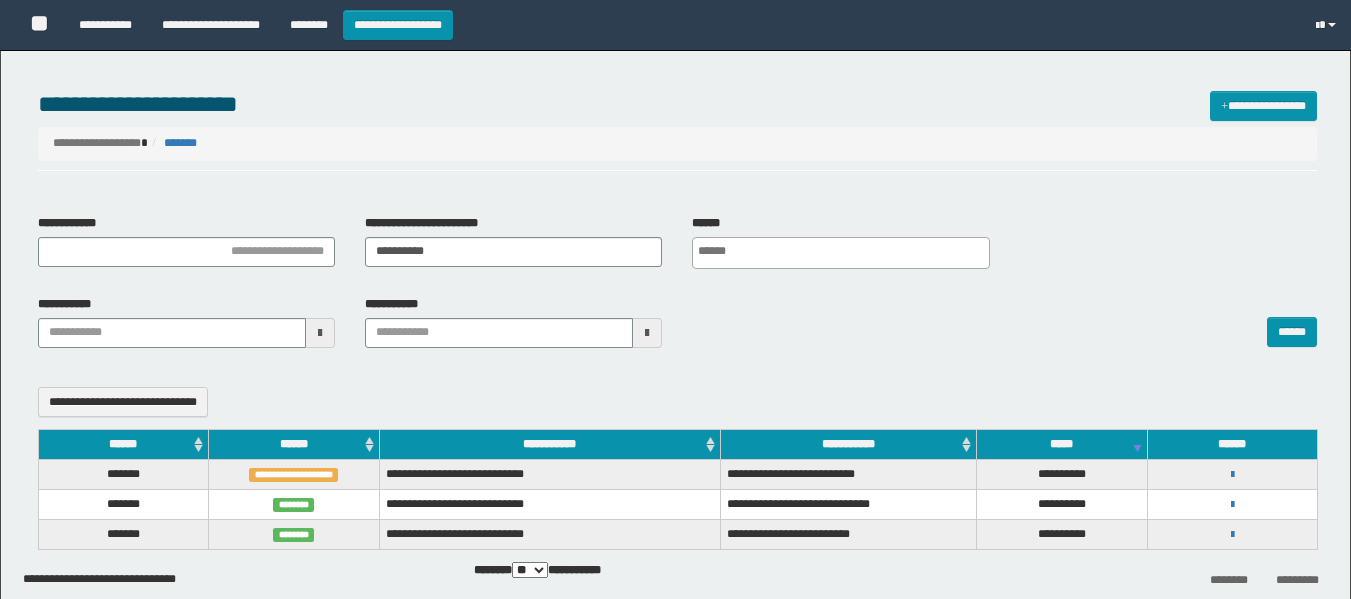 select 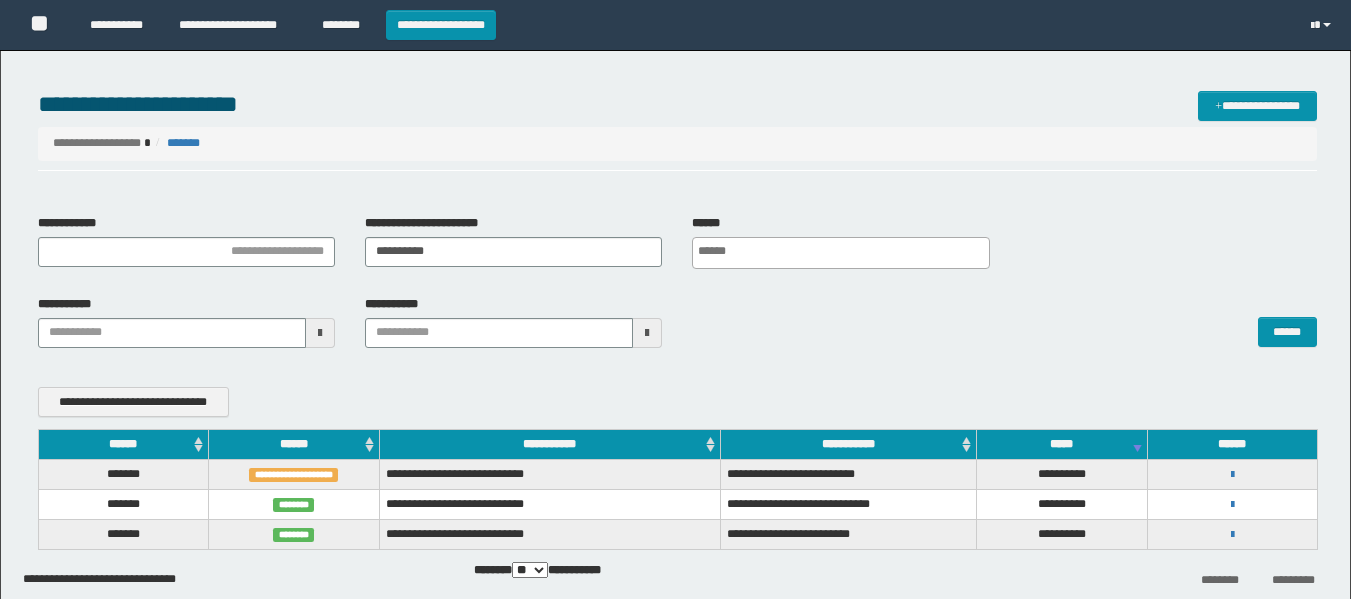 scroll, scrollTop: 0, scrollLeft: 0, axis: both 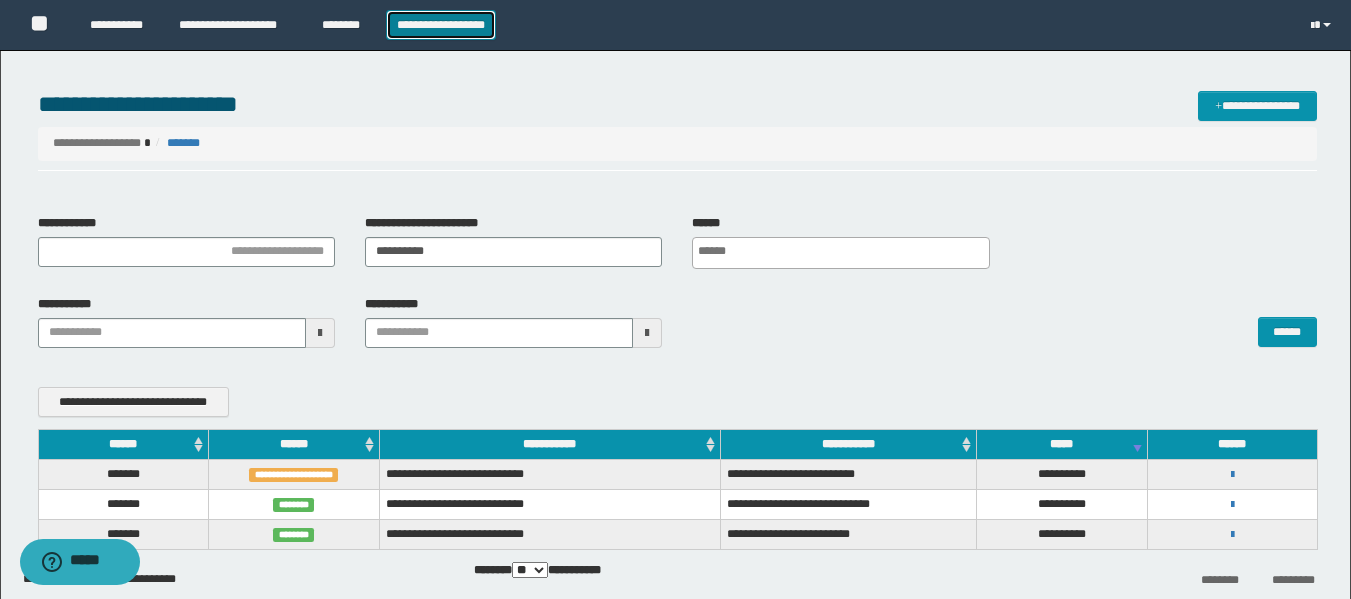 click on "**********" at bounding box center [441, 25] 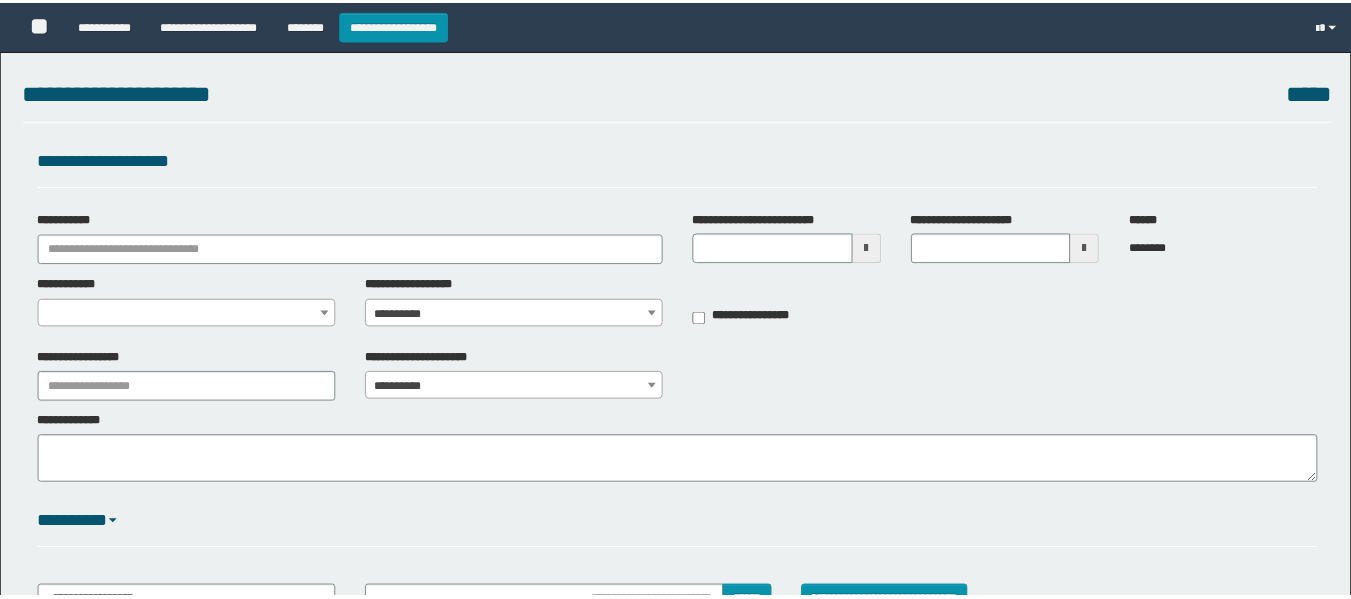 scroll, scrollTop: 0, scrollLeft: 0, axis: both 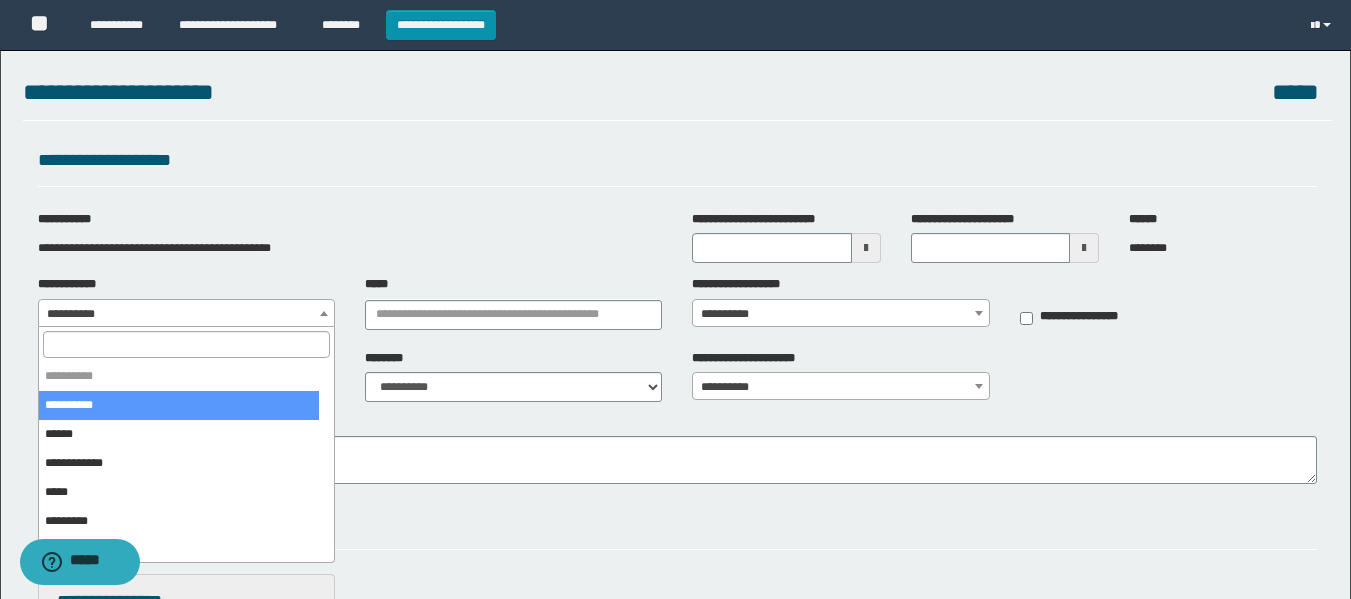 click on "**********" at bounding box center [186, 314] 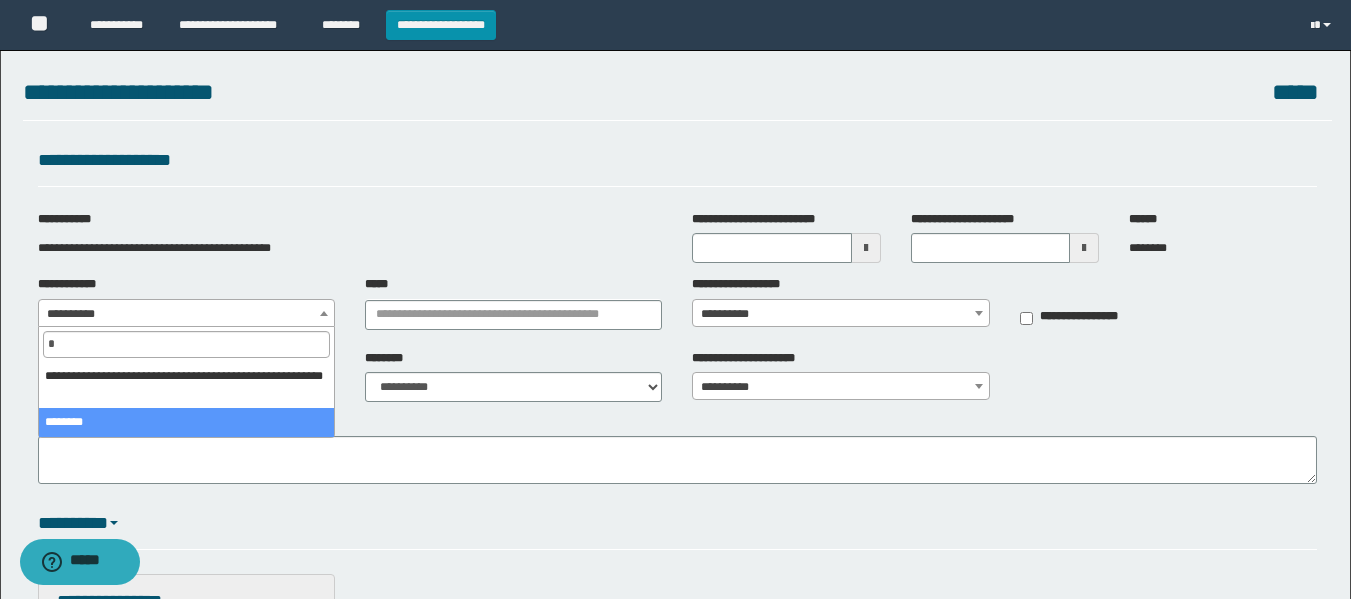 type on "*" 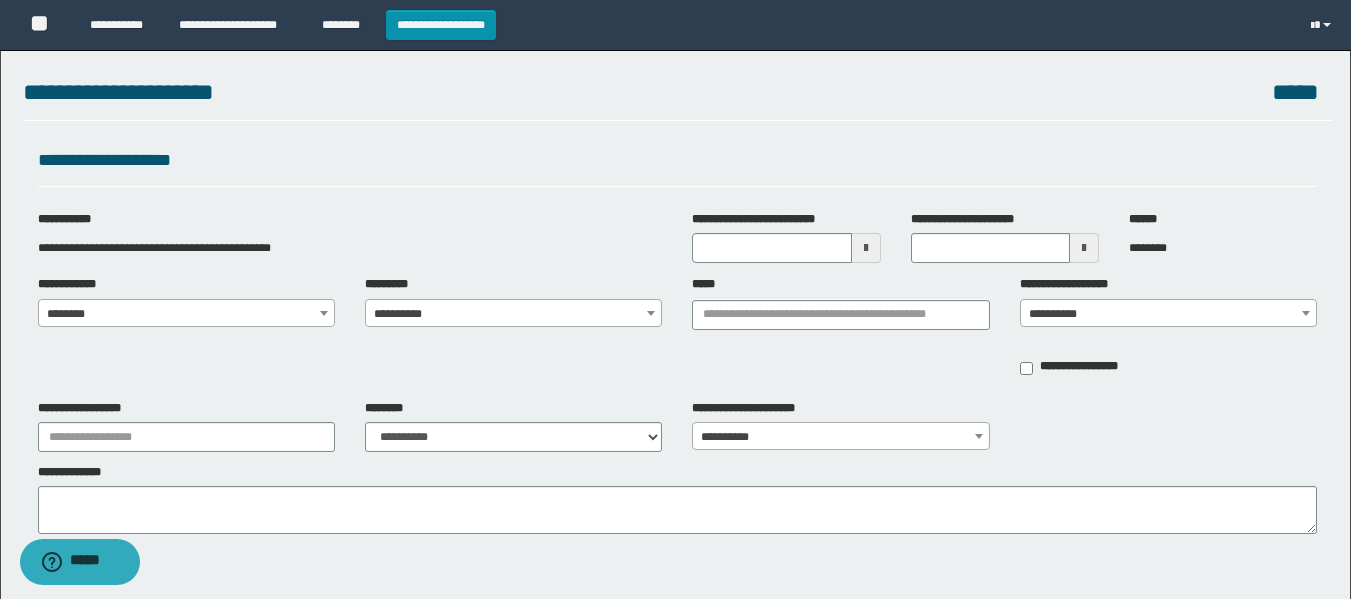 click on "**********" at bounding box center (513, 314) 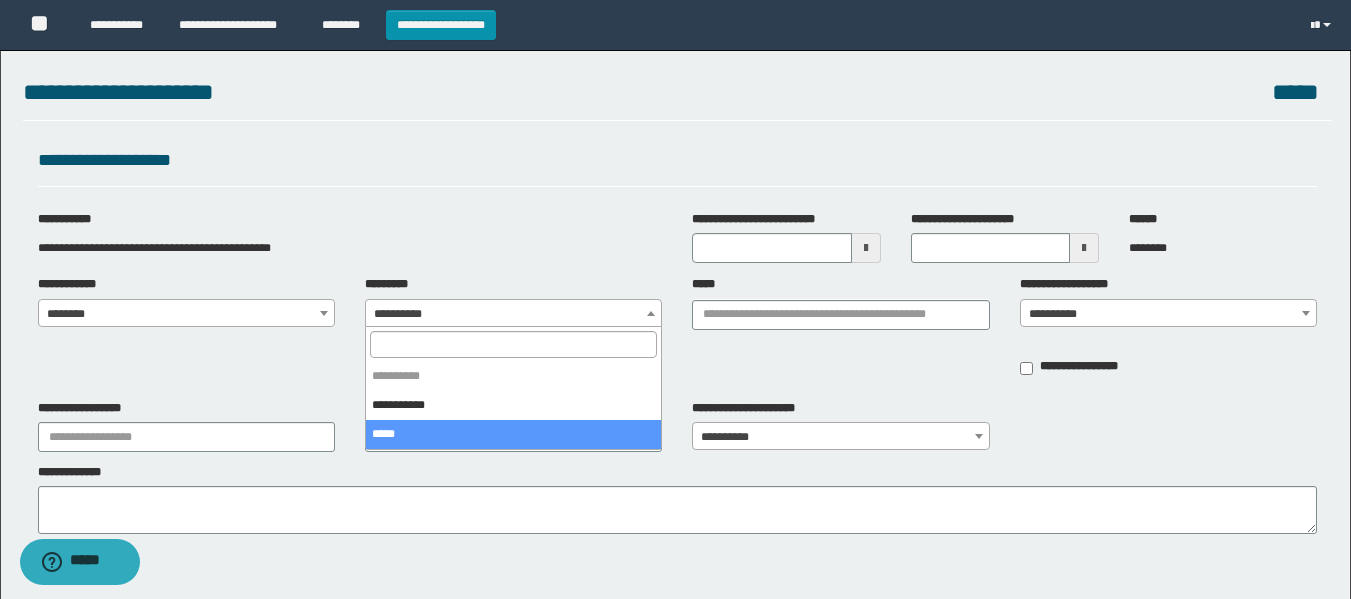select on "****" 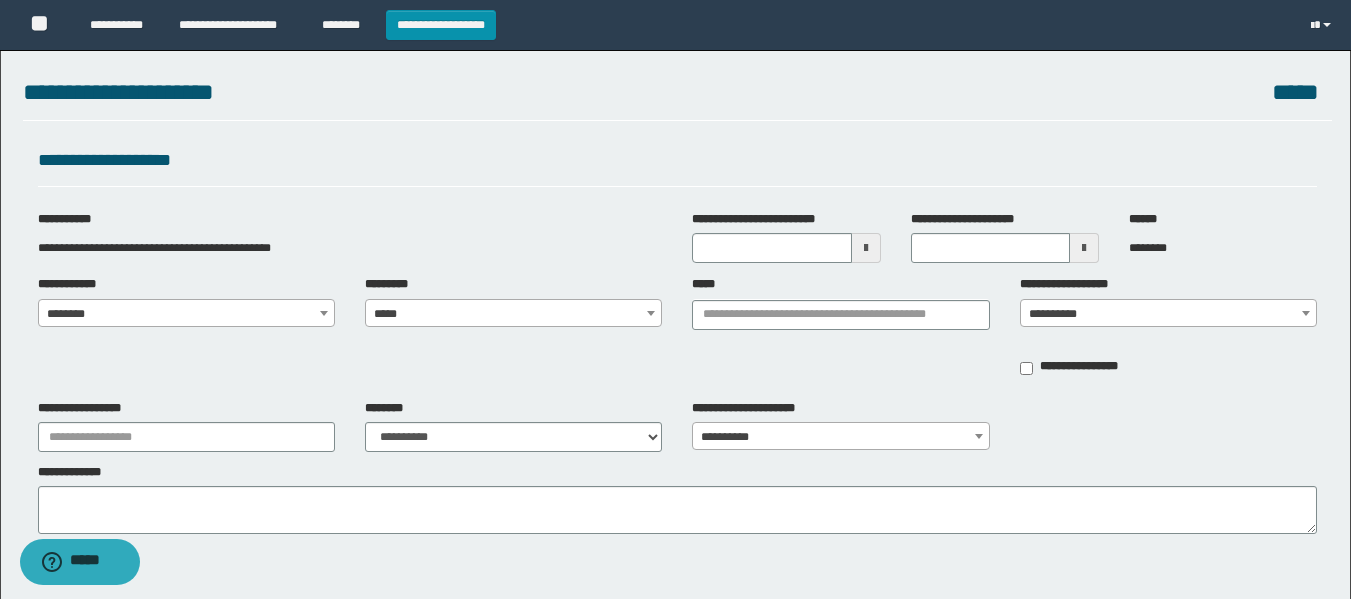 click at bounding box center (866, 248) 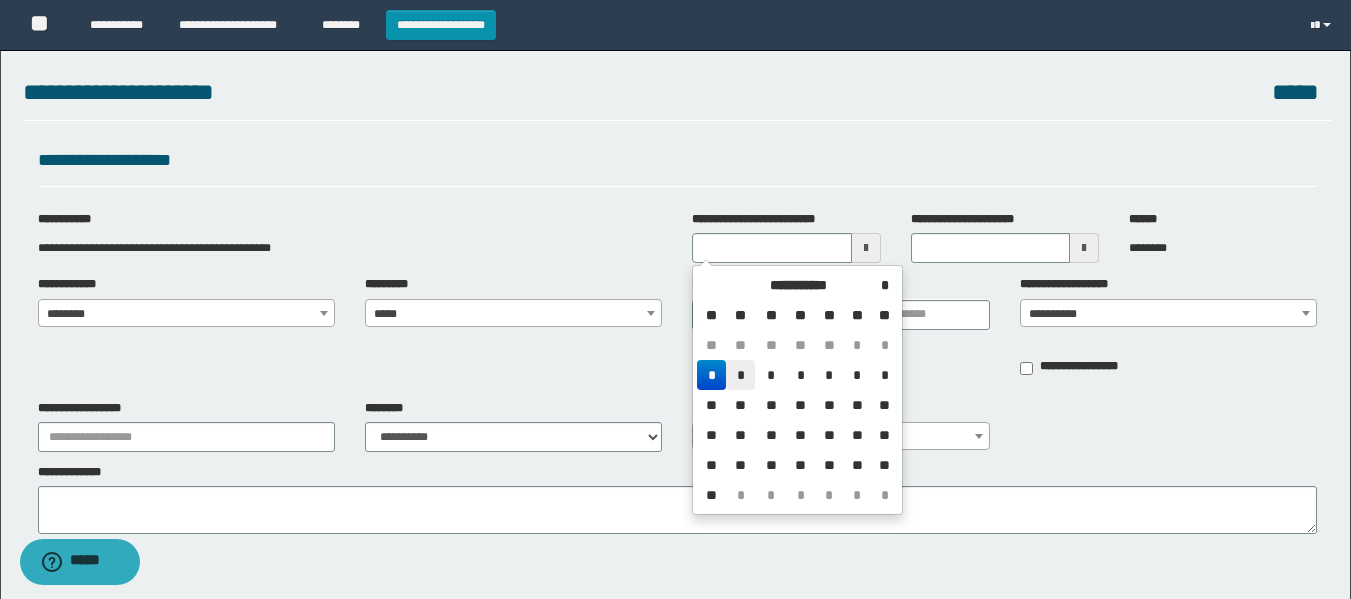 click on "*" at bounding box center [740, 375] 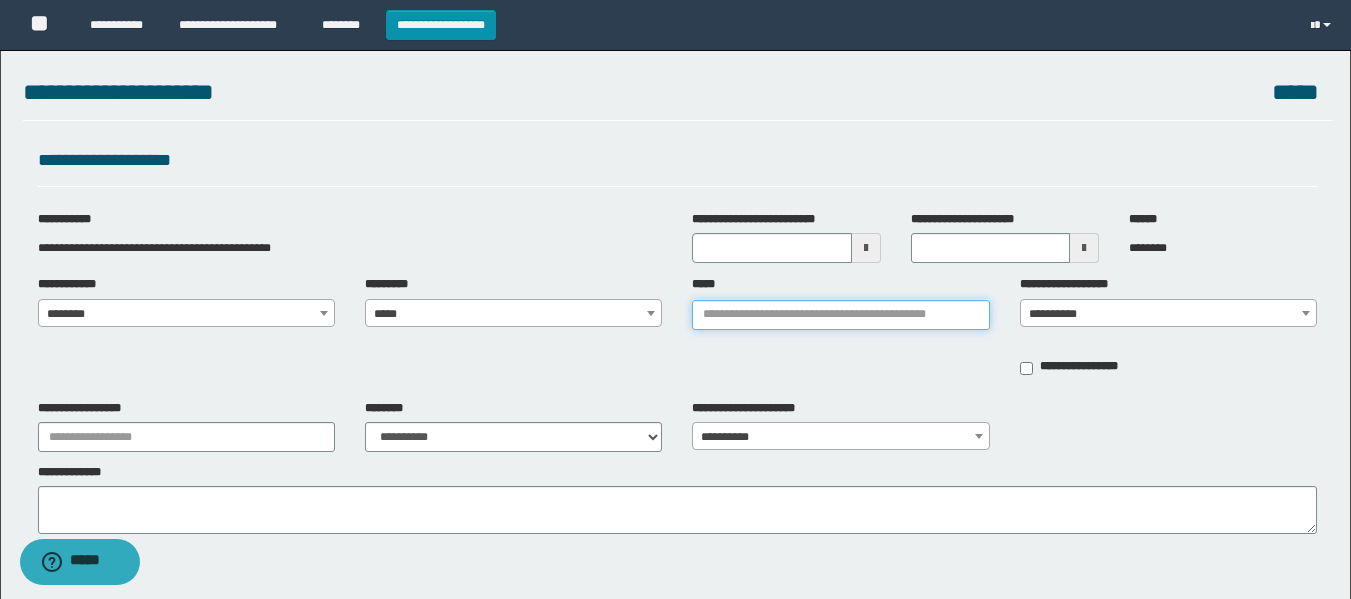 click on "*****" at bounding box center (840, 315) 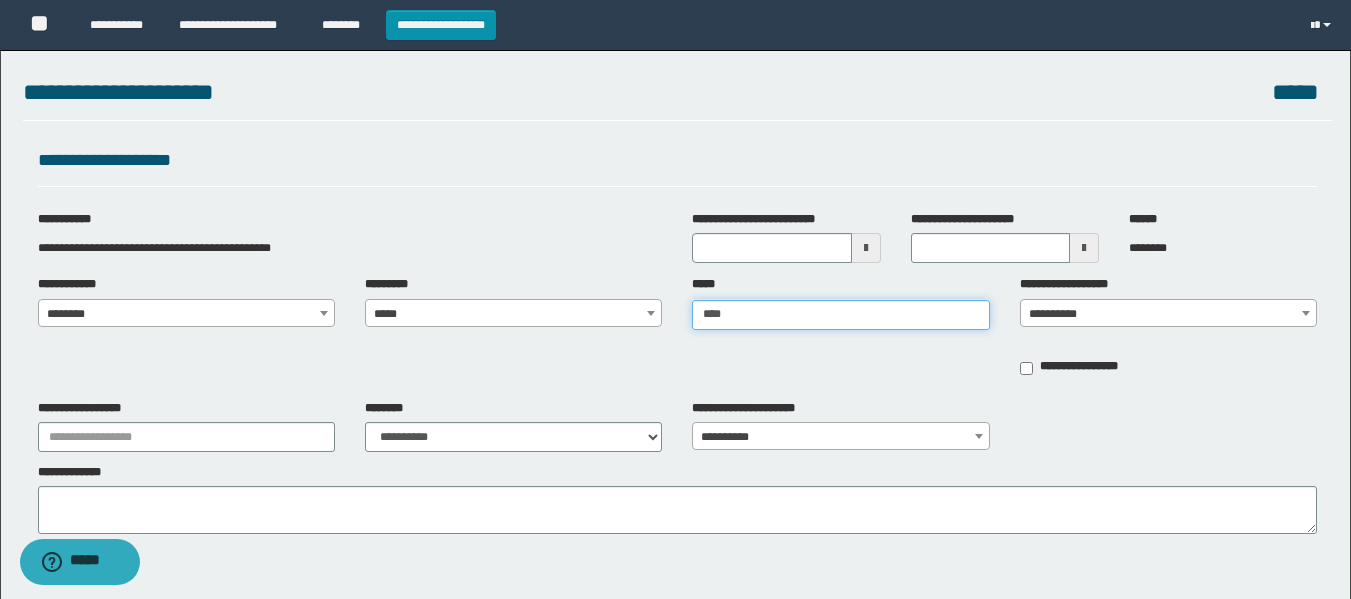 type on "*****" 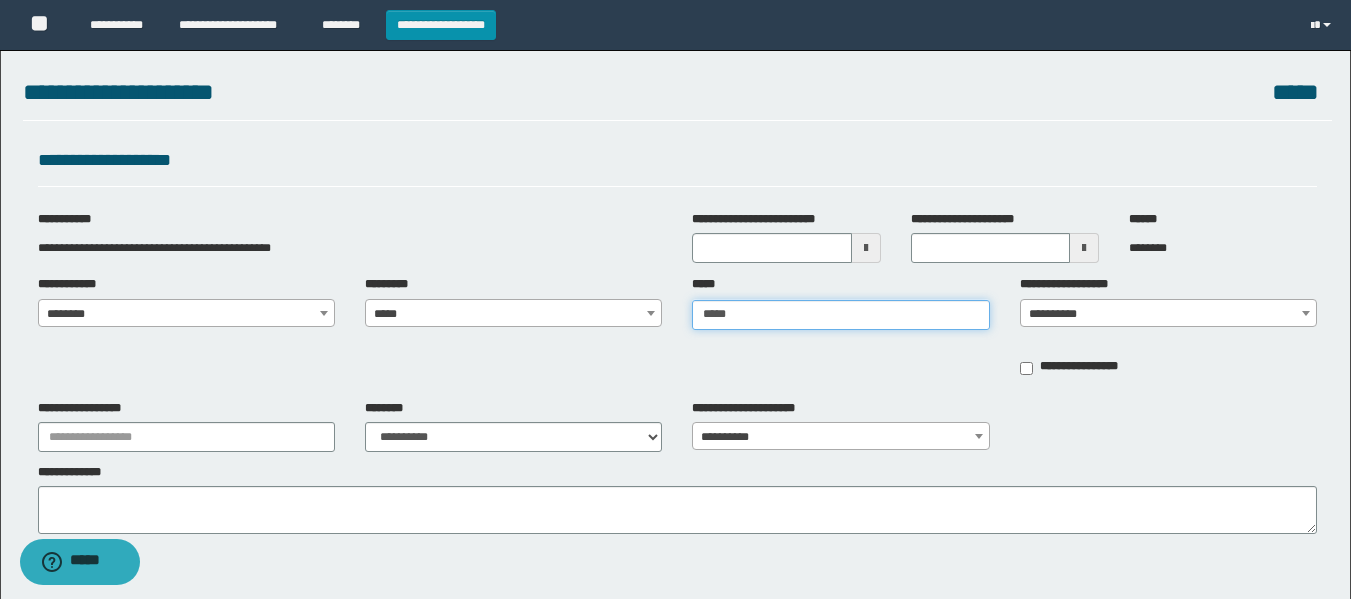 type on "**********" 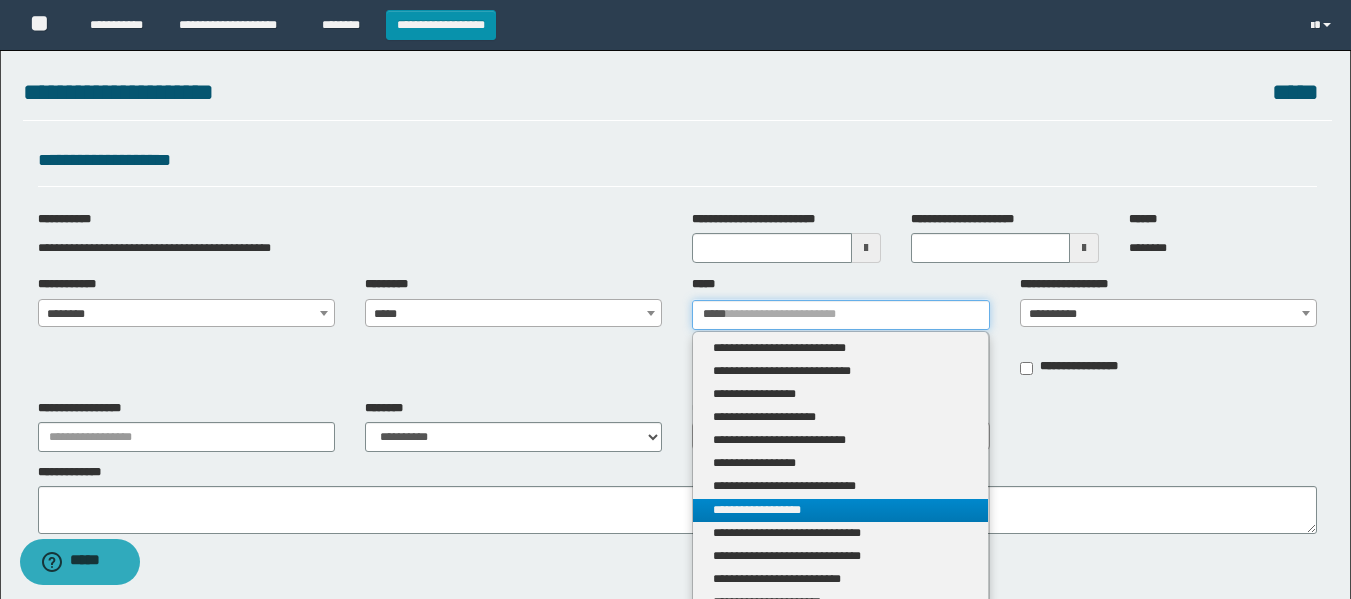 type on "*****" 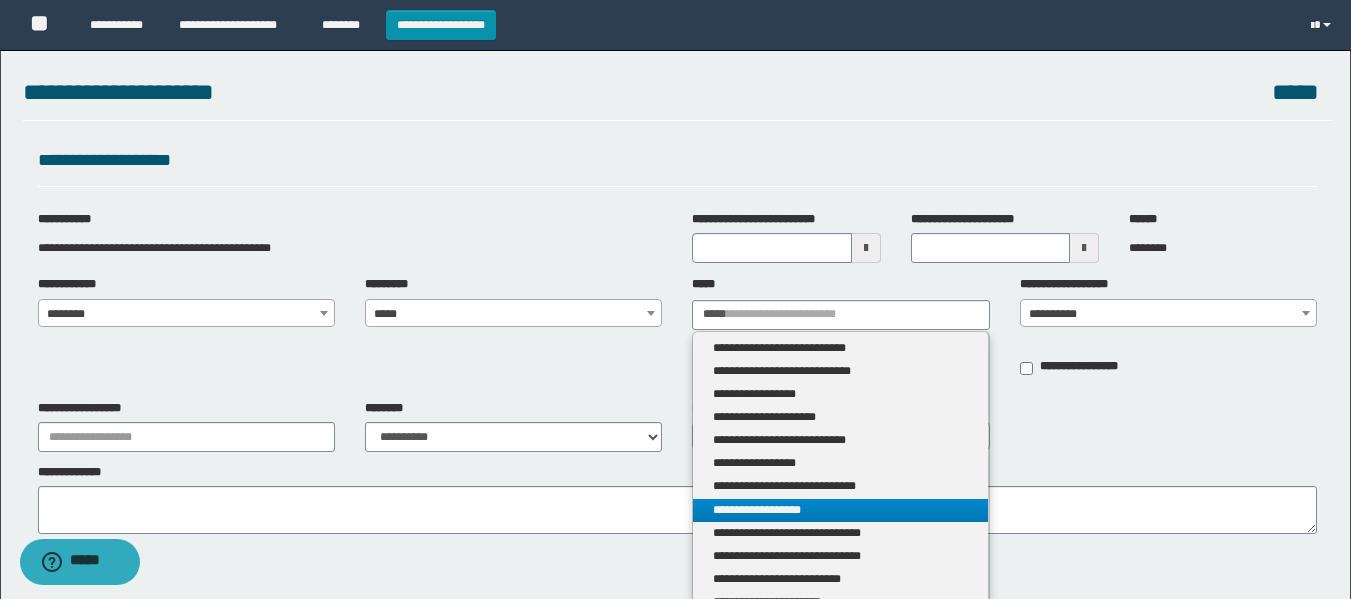type 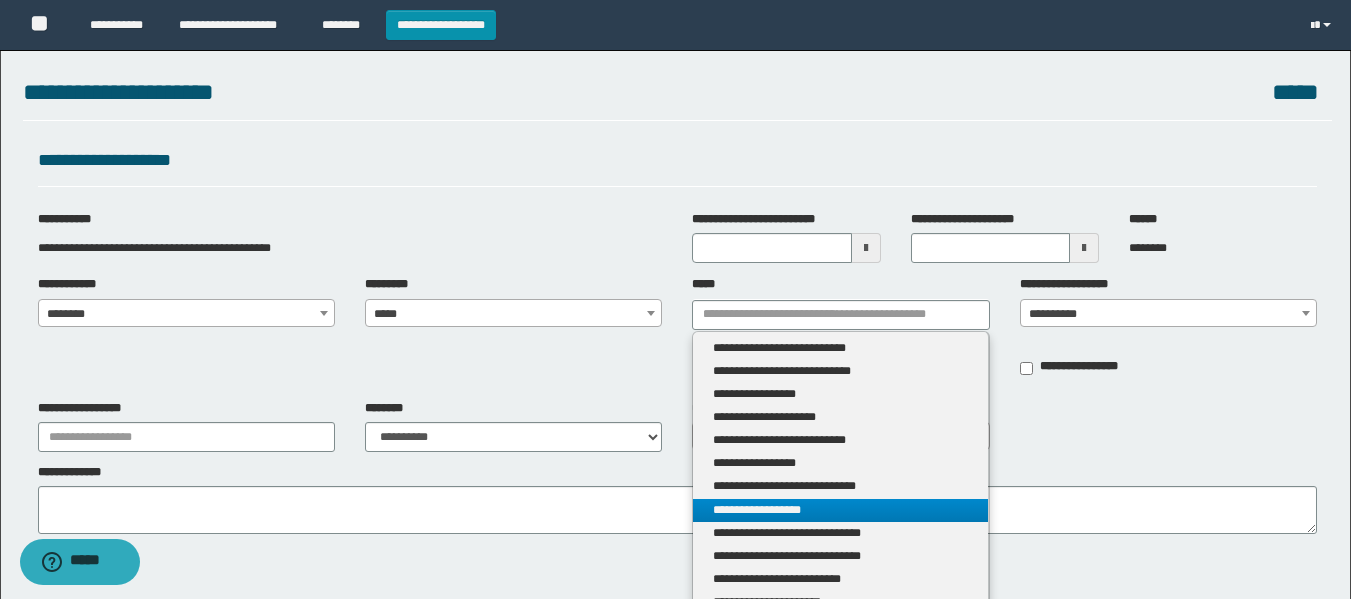 click on "**********" at bounding box center (840, 510) 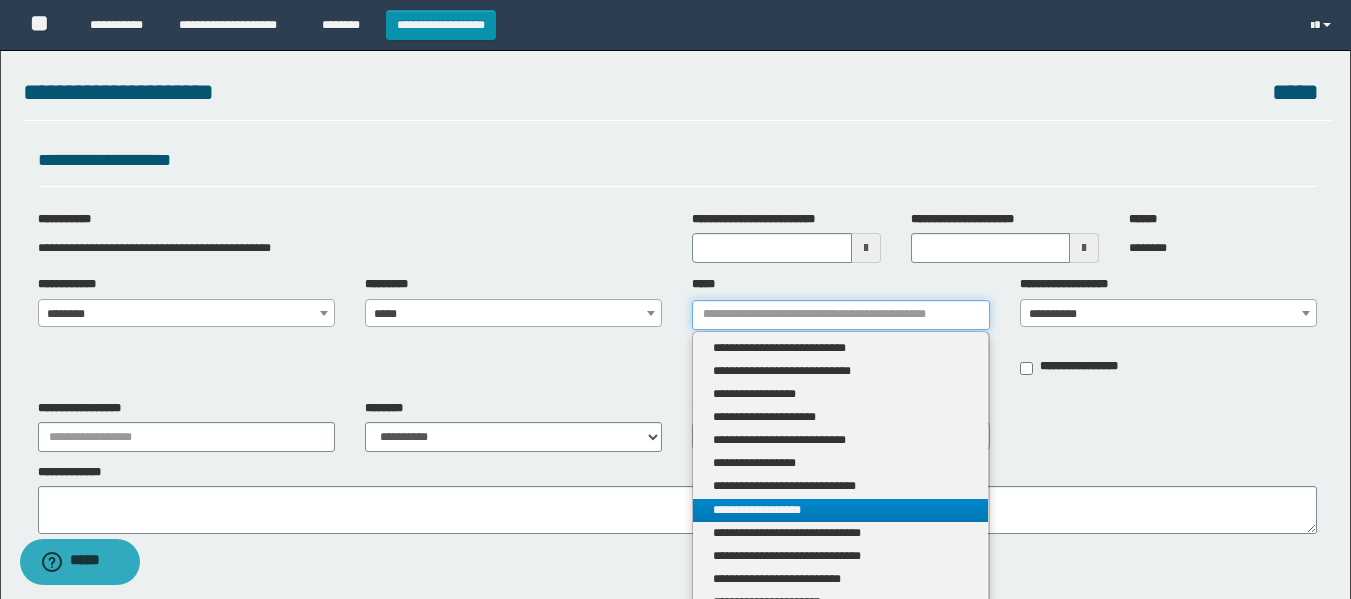type 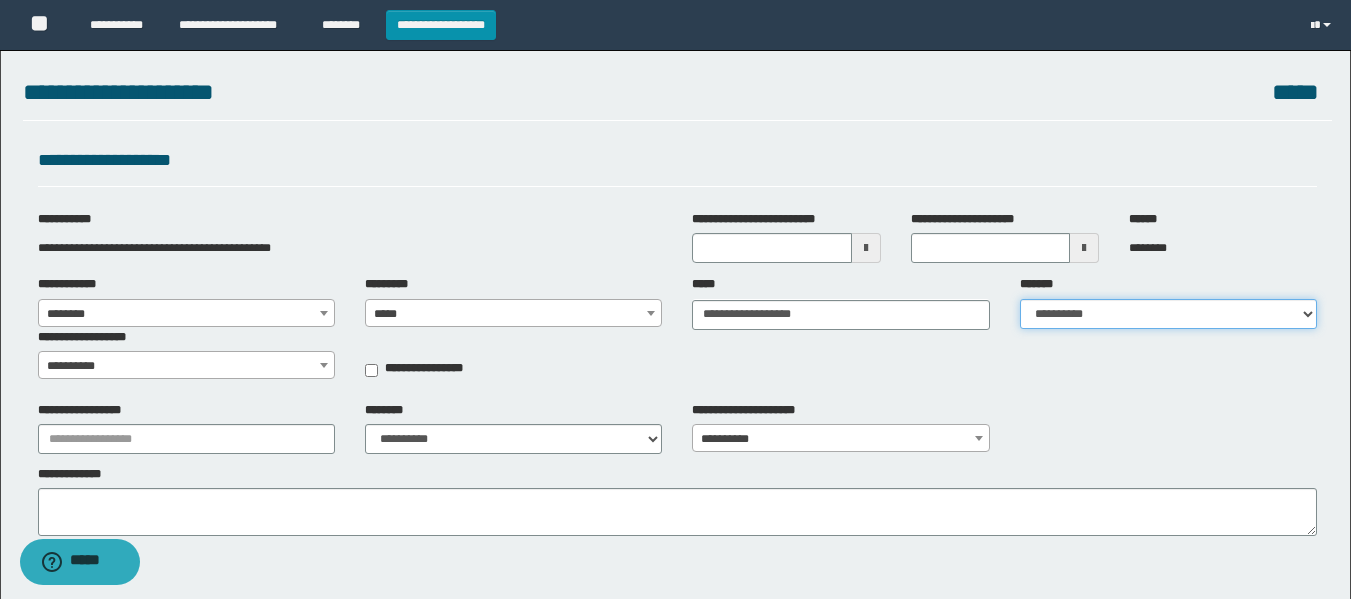 click on "**********" at bounding box center [1168, 314] 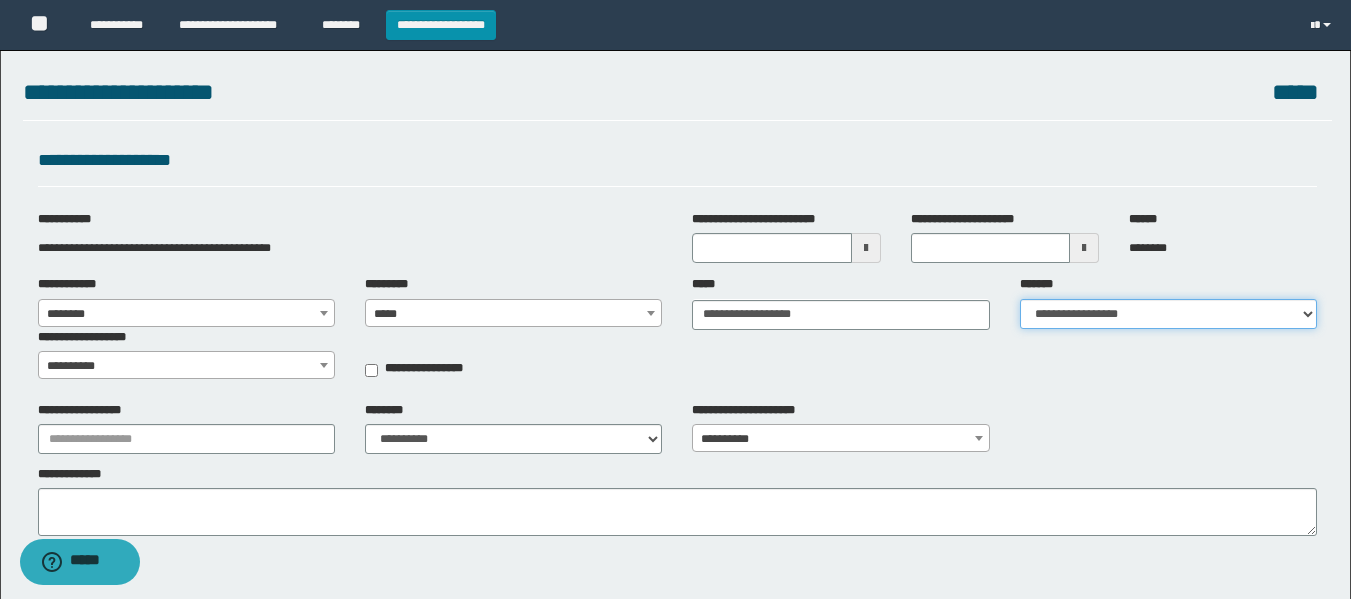 click on "**********" at bounding box center (1168, 314) 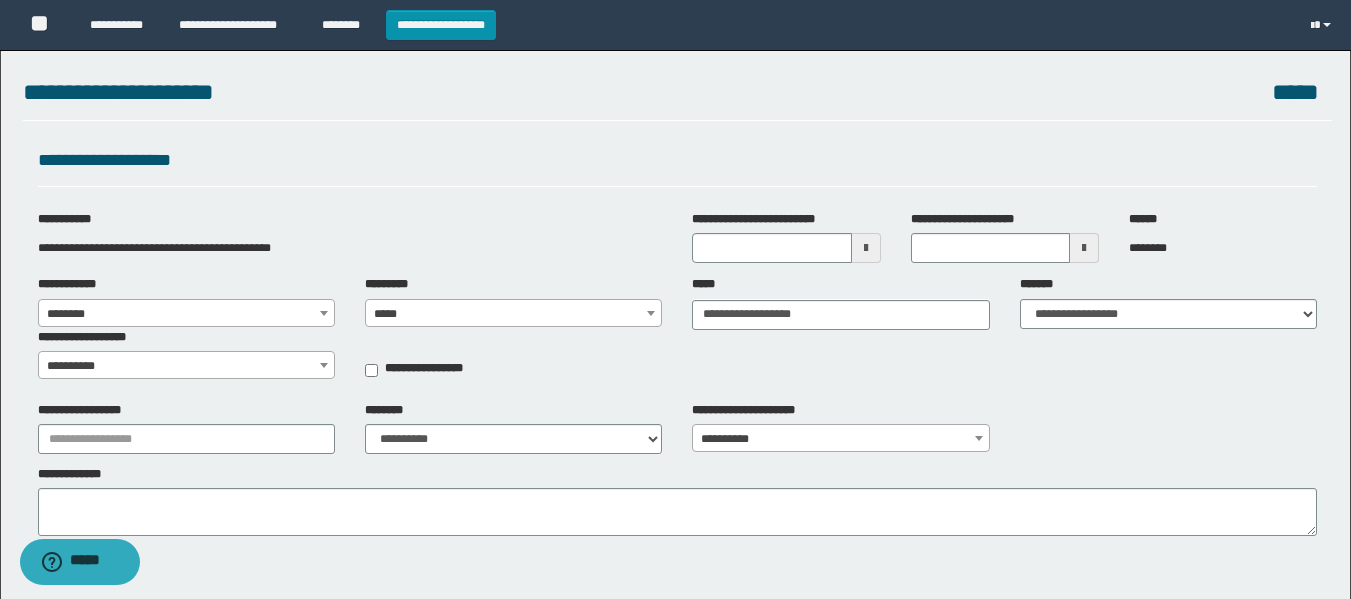 click on "**********" at bounding box center (186, 366) 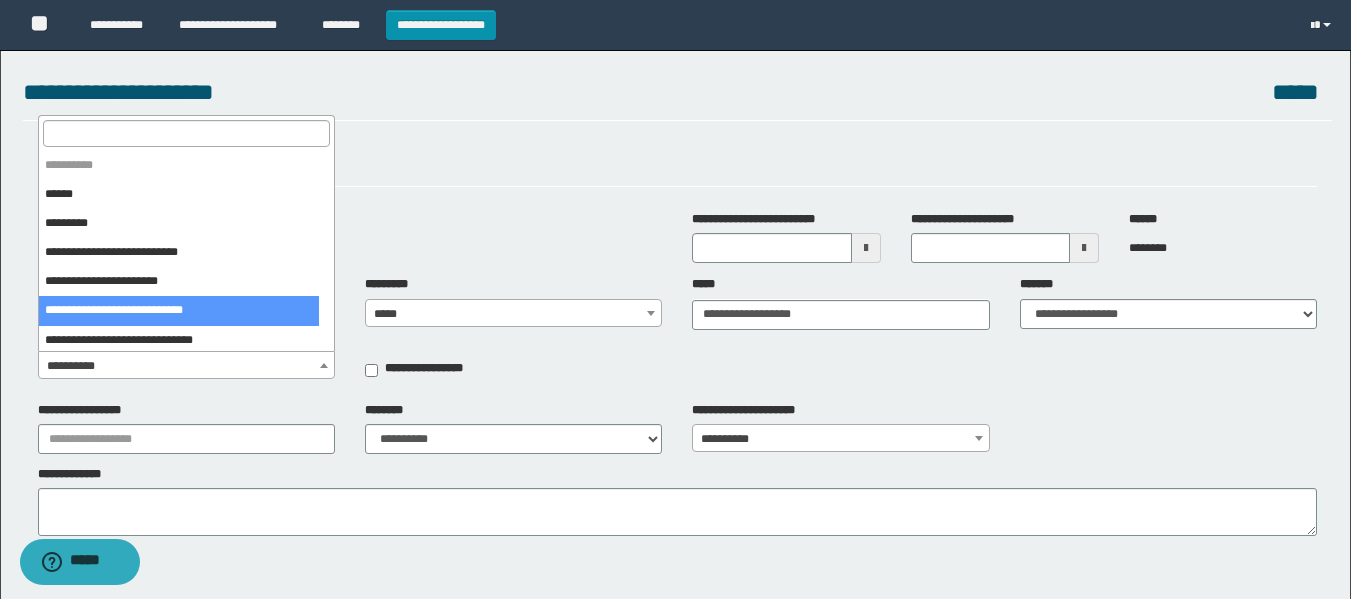 scroll, scrollTop: 4, scrollLeft: 0, axis: vertical 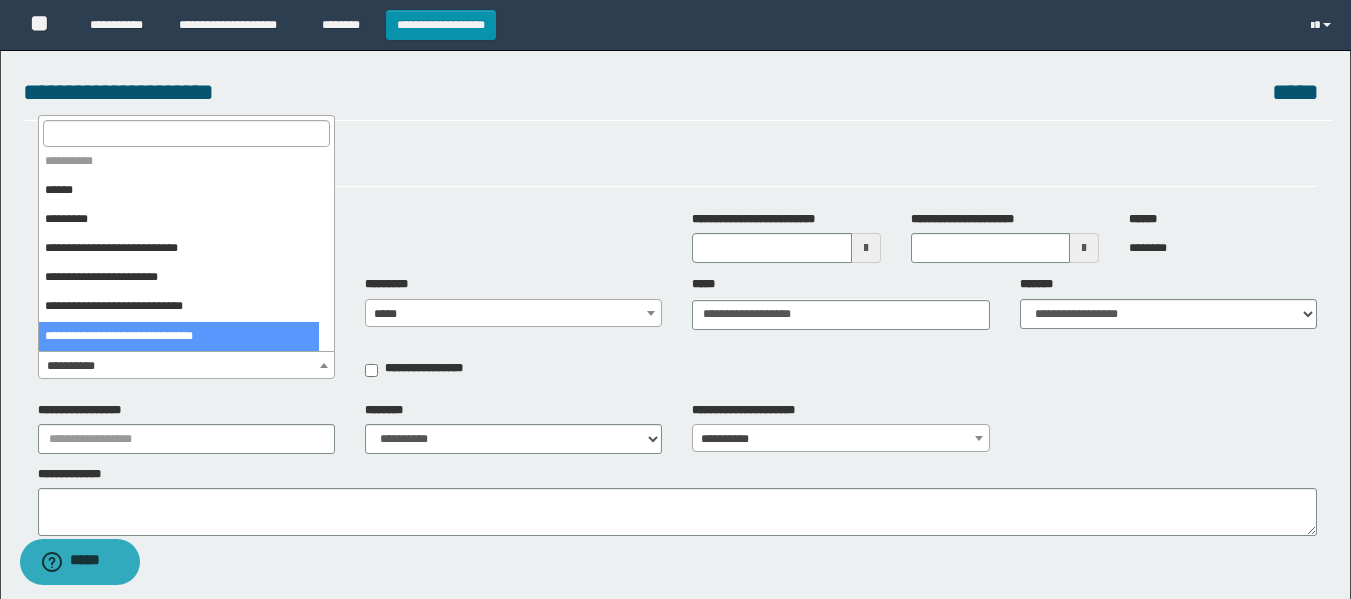 select on "***" 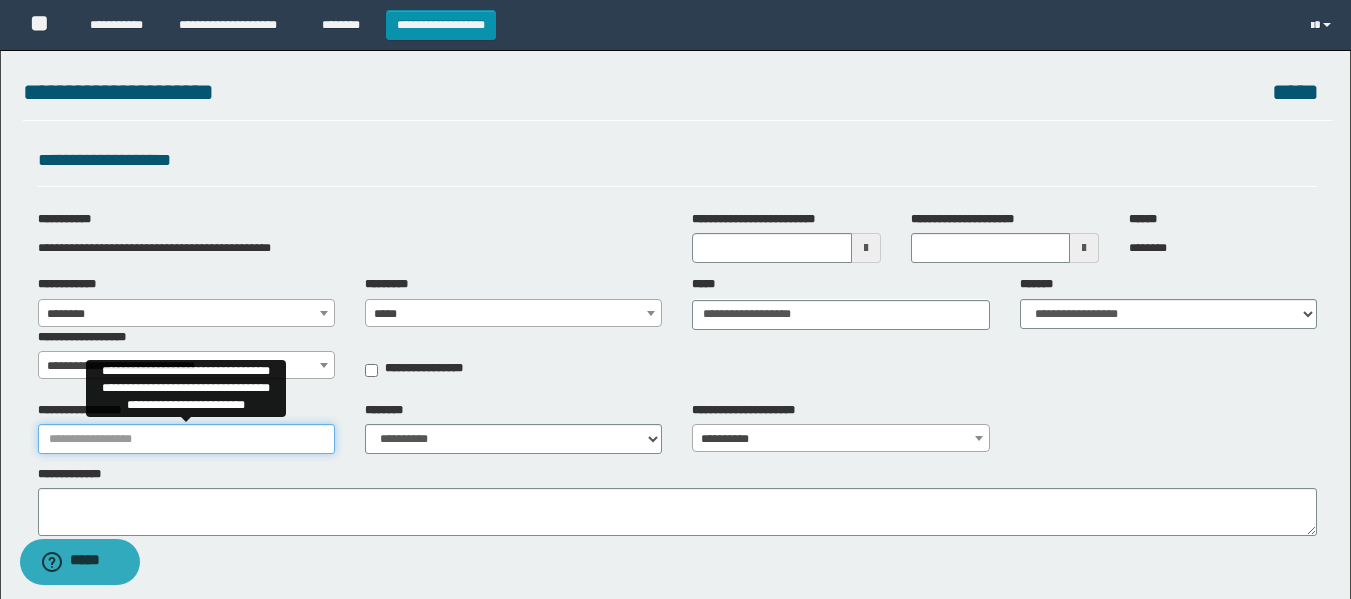 click on "**********" at bounding box center [186, 439] 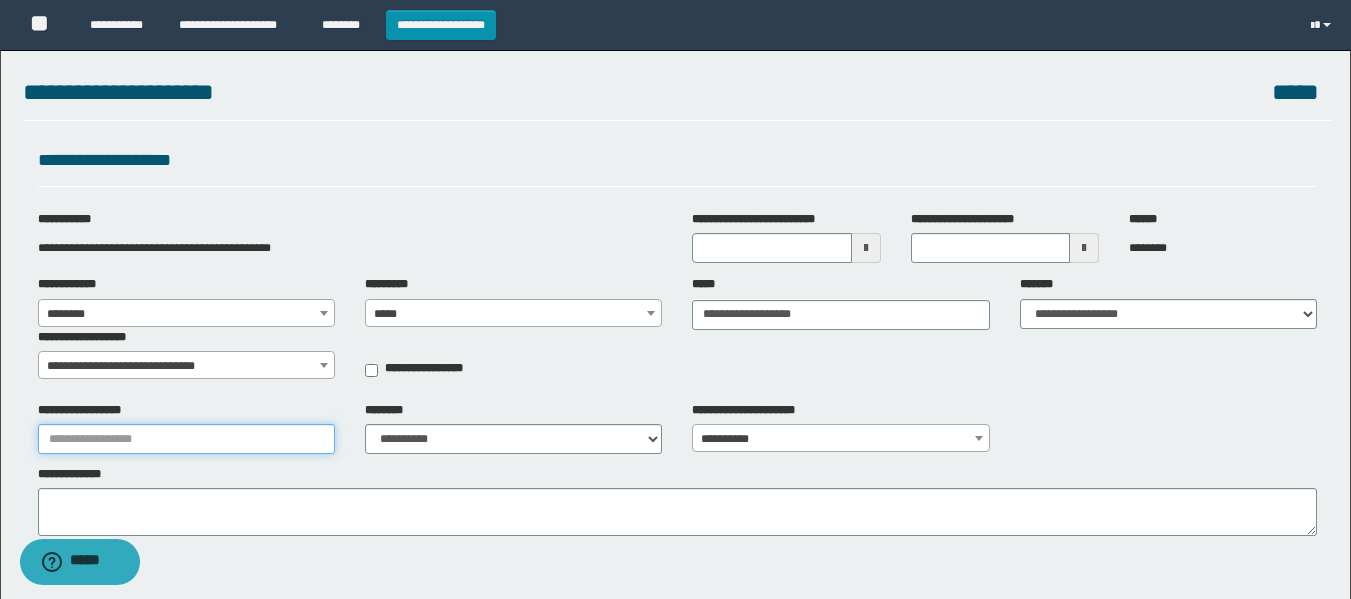 type on "**********" 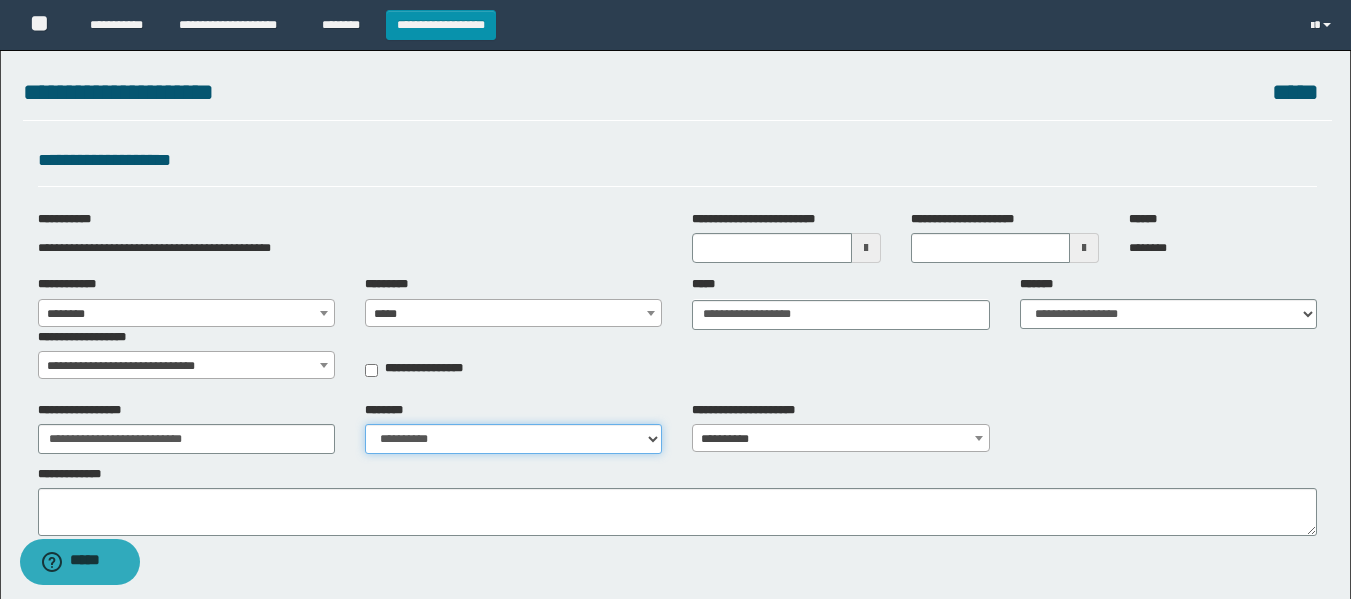click on "**********" at bounding box center (513, 439) 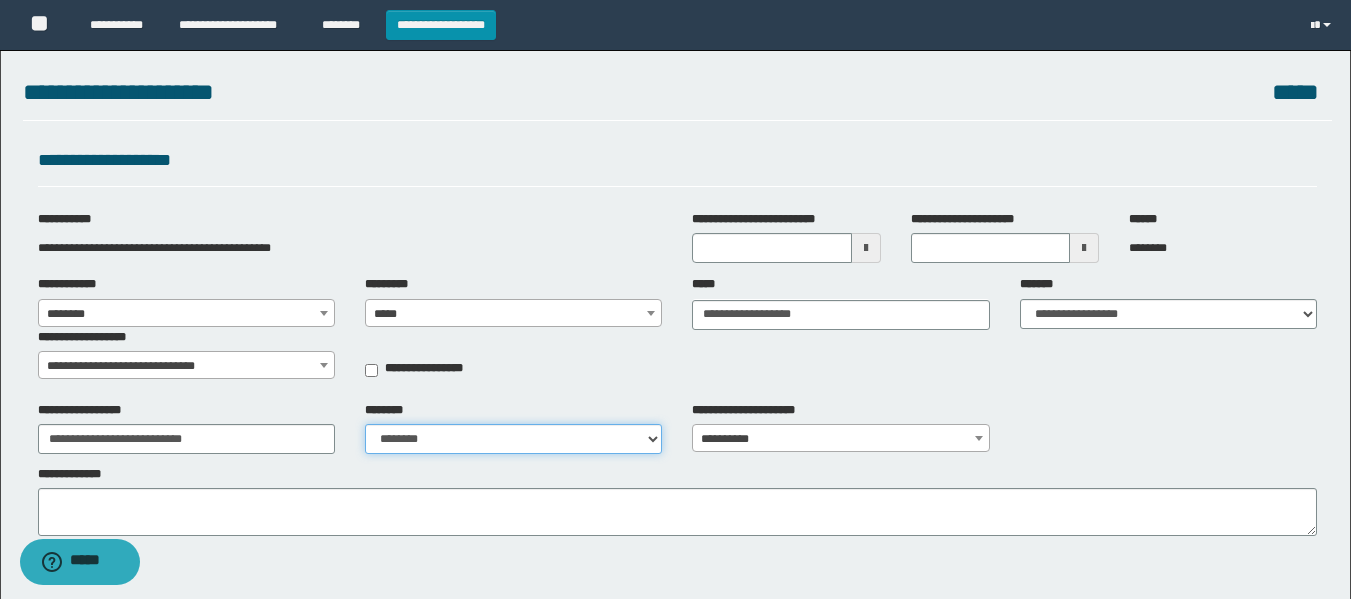 click on "**********" at bounding box center [513, 439] 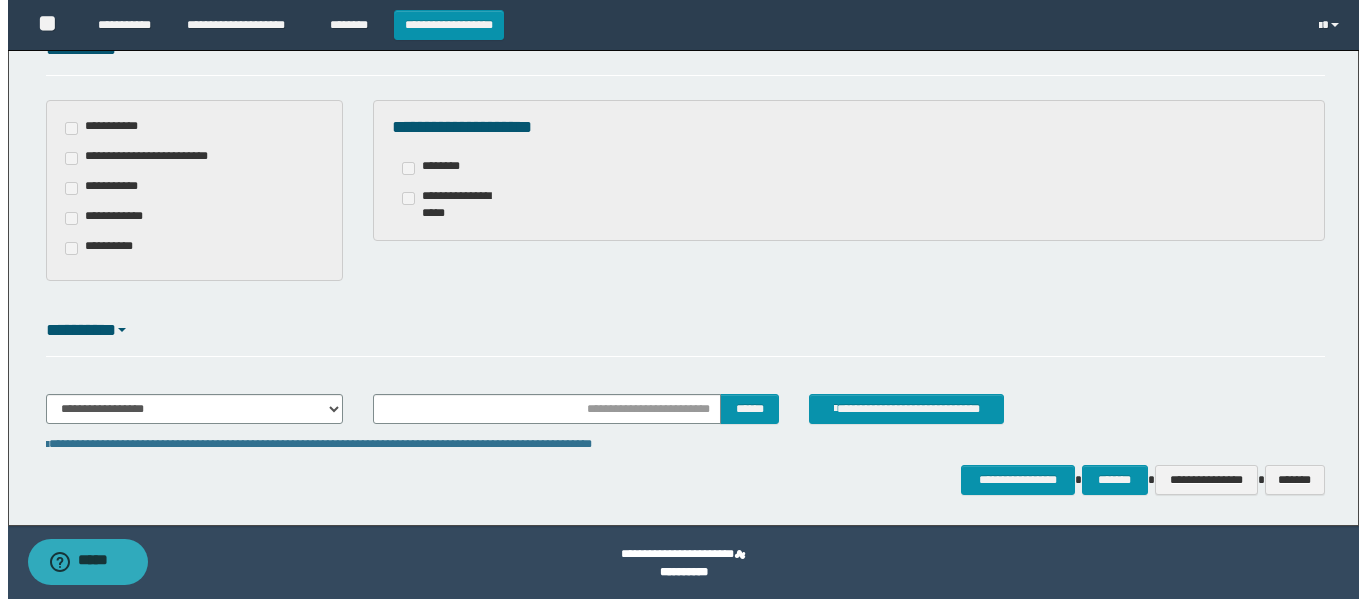 scroll, scrollTop: 528, scrollLeft: 0, axis: vertical 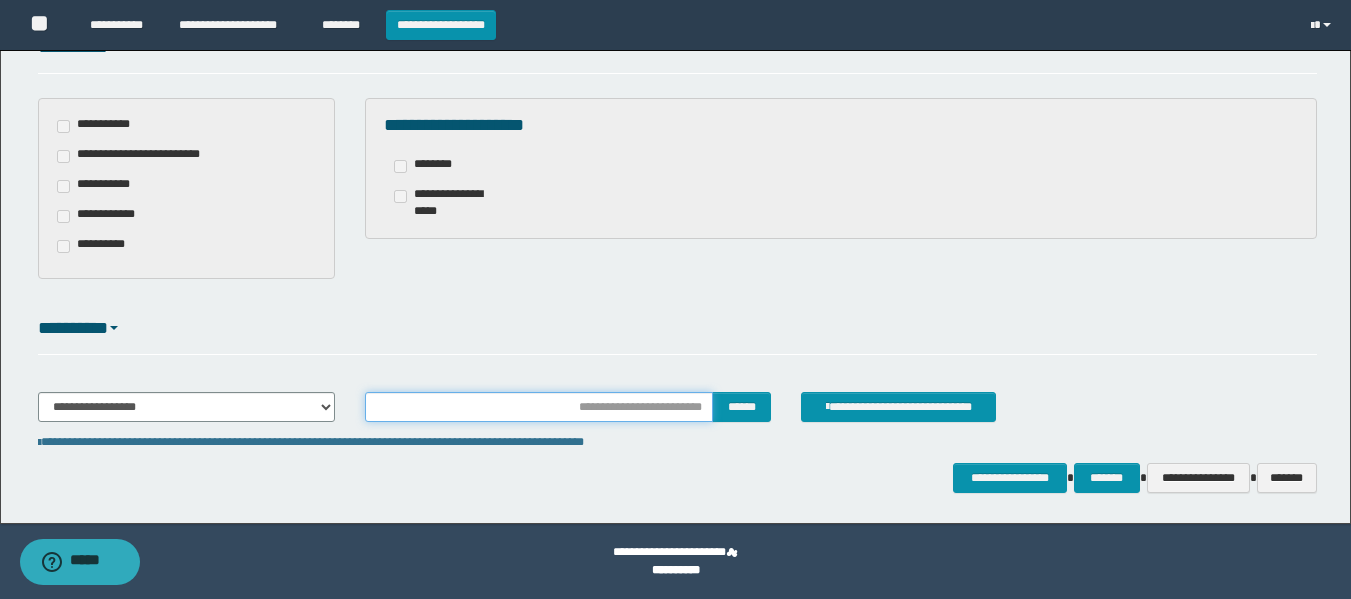 click at bounding box center [539, 407] 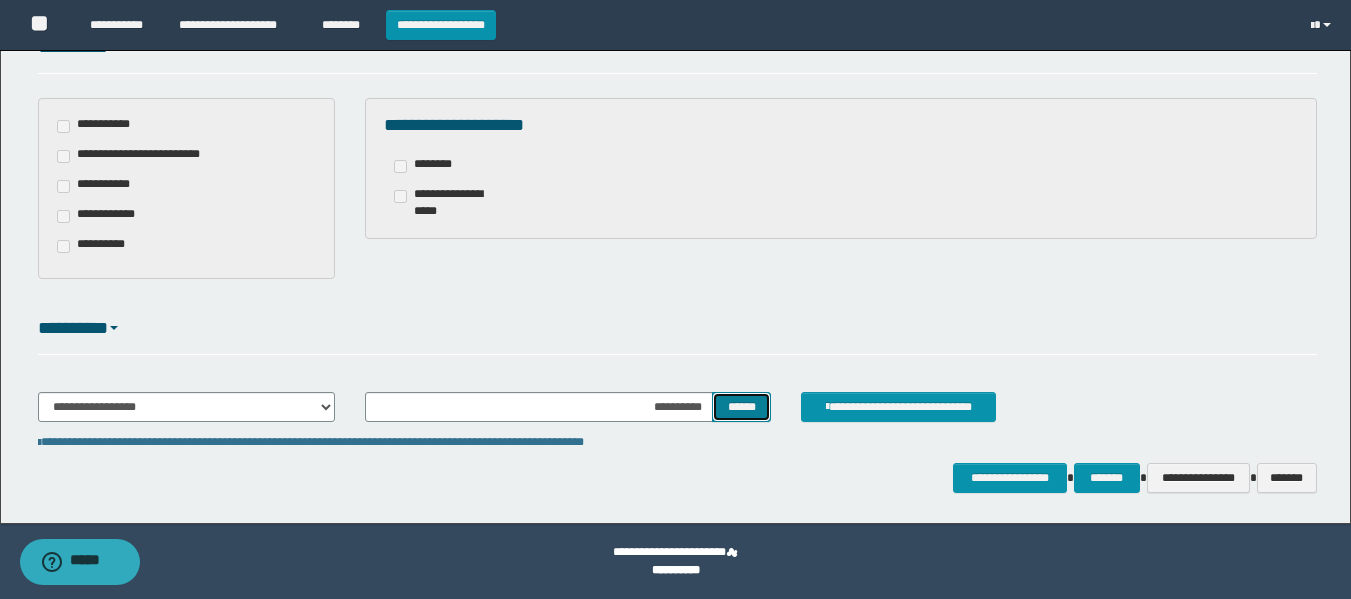 click on "******" at bounding box center (741, 407) 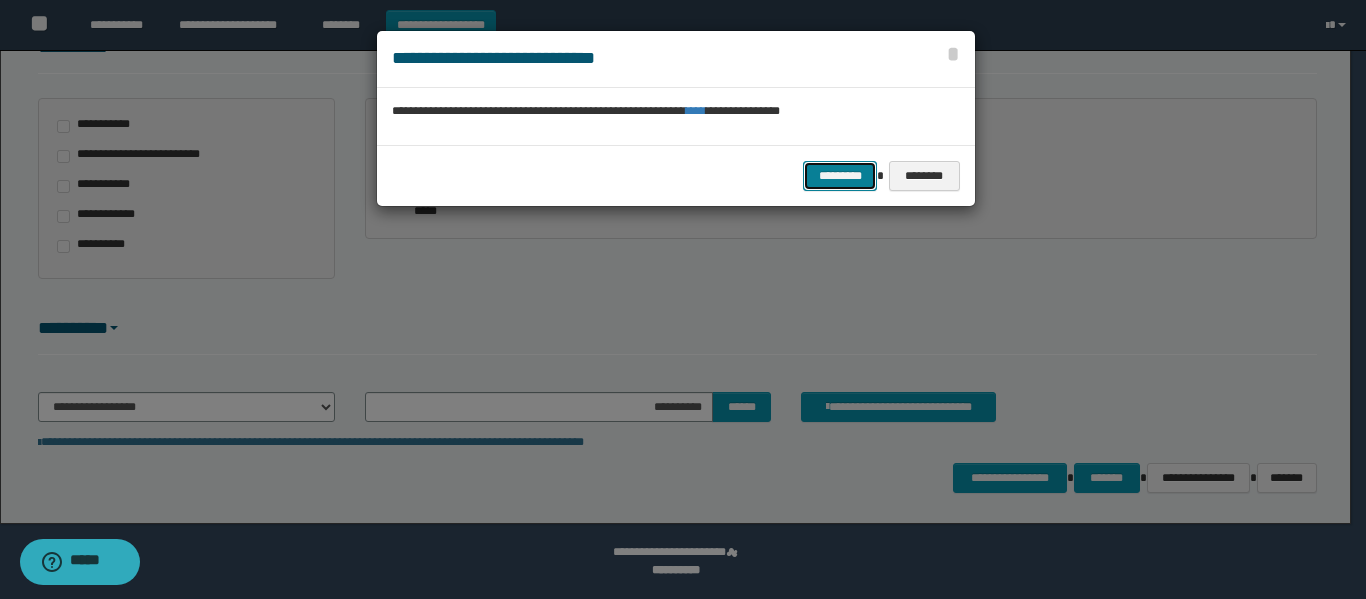 click on "*********" at bounding box center (840, 176) 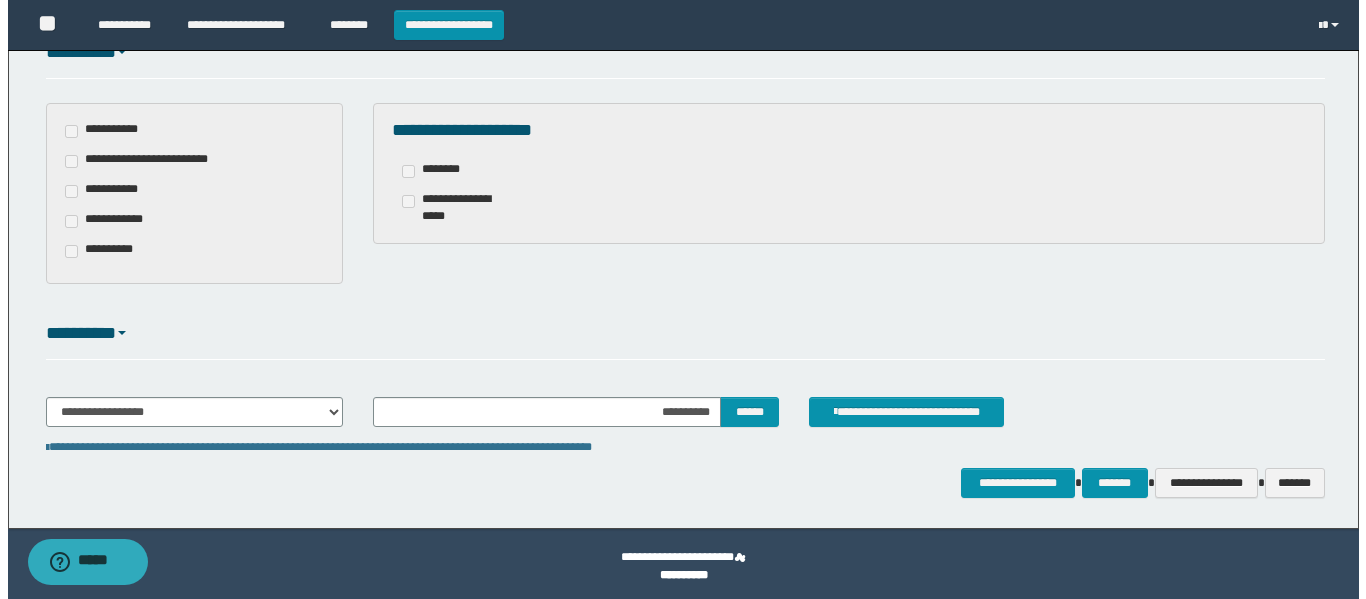 scroll, scrollTop: 528, scrollLeft: 0, axis: vertical 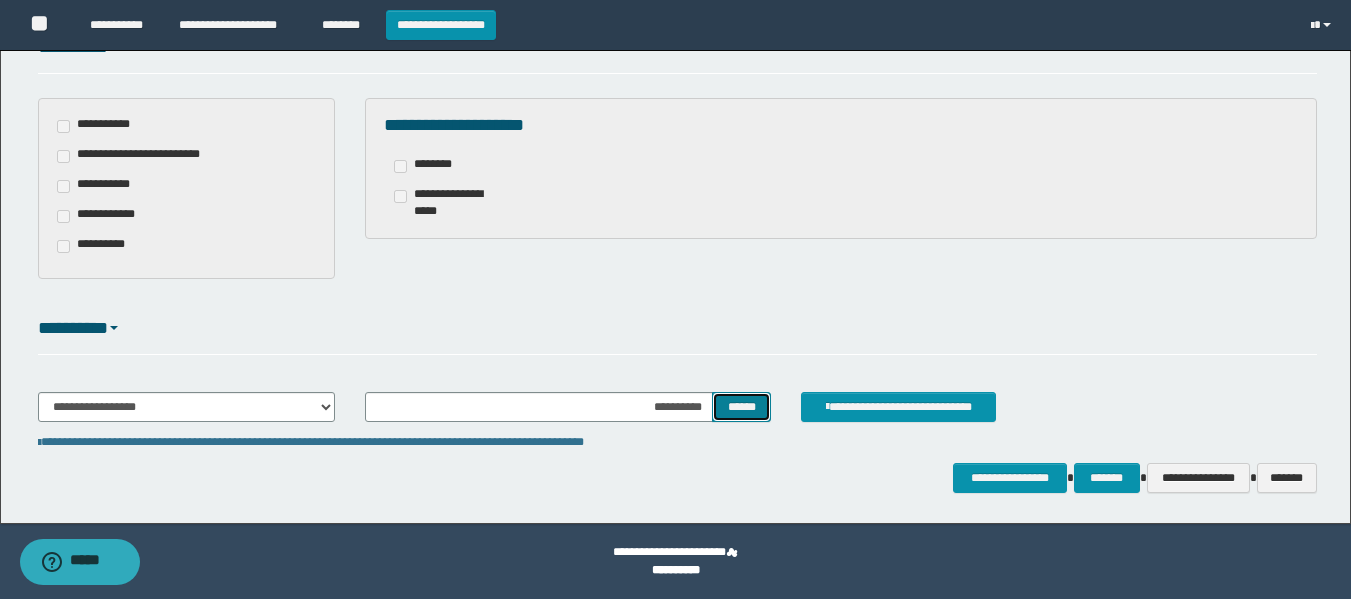 click on "******" at bounding box center [741, 407] 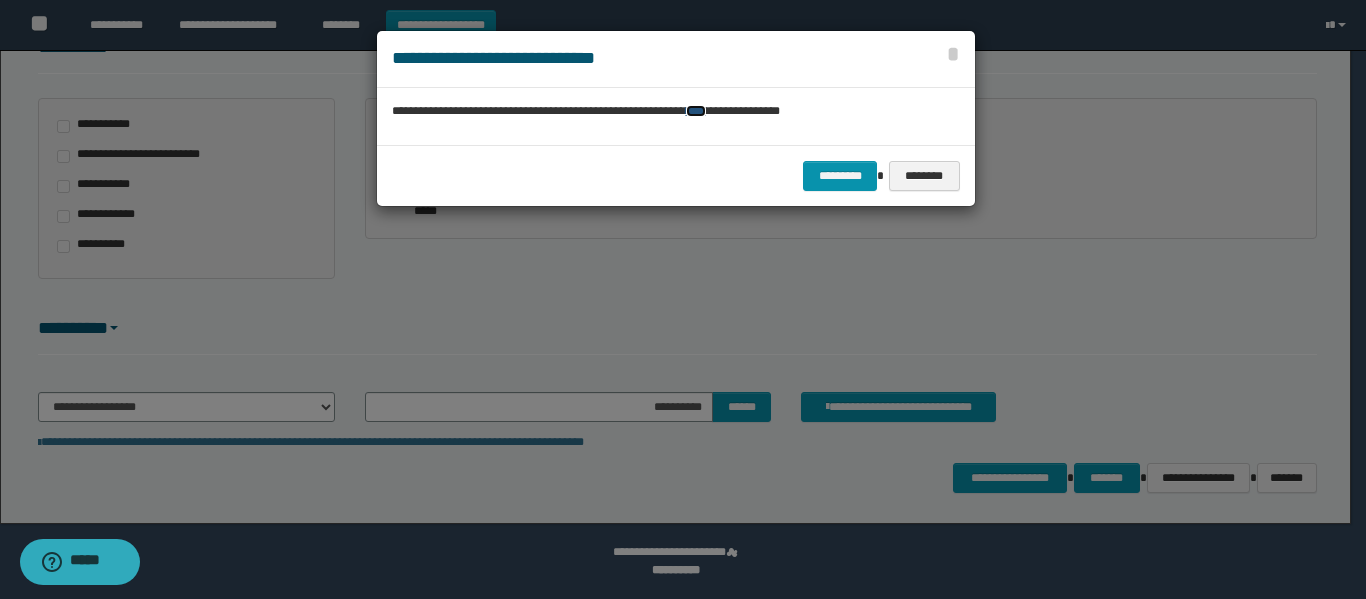 click on "****" at bounding box center [696, 111] 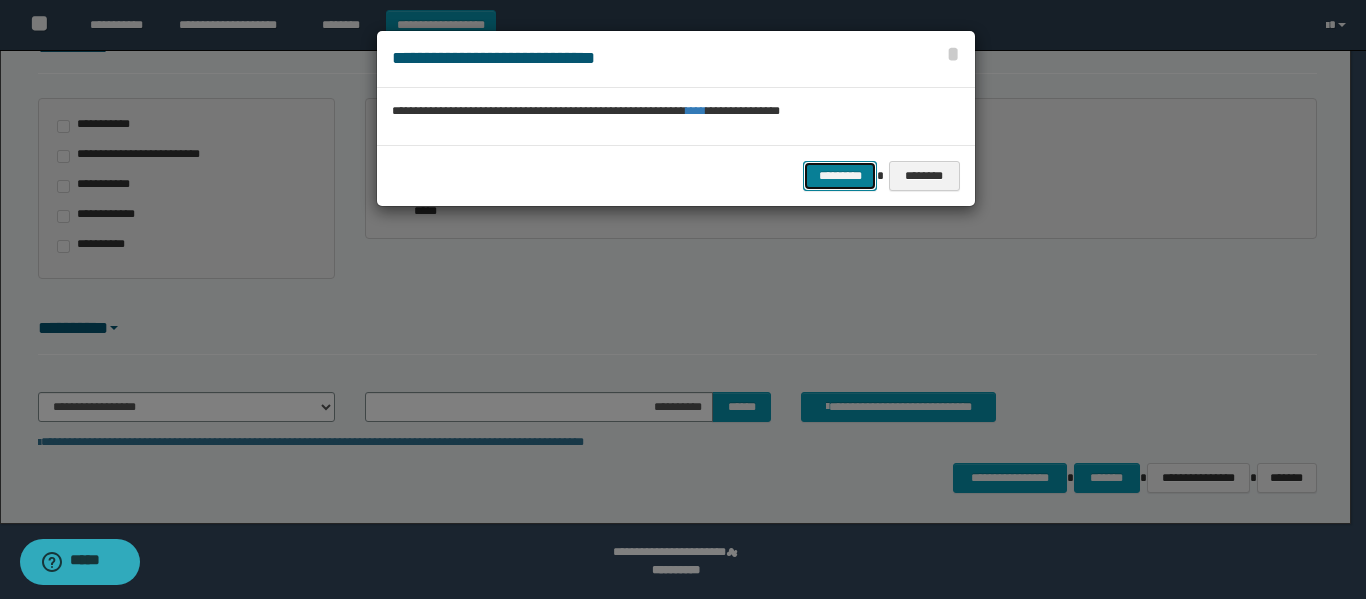 click on "*********" at bounding box center (840, 176) 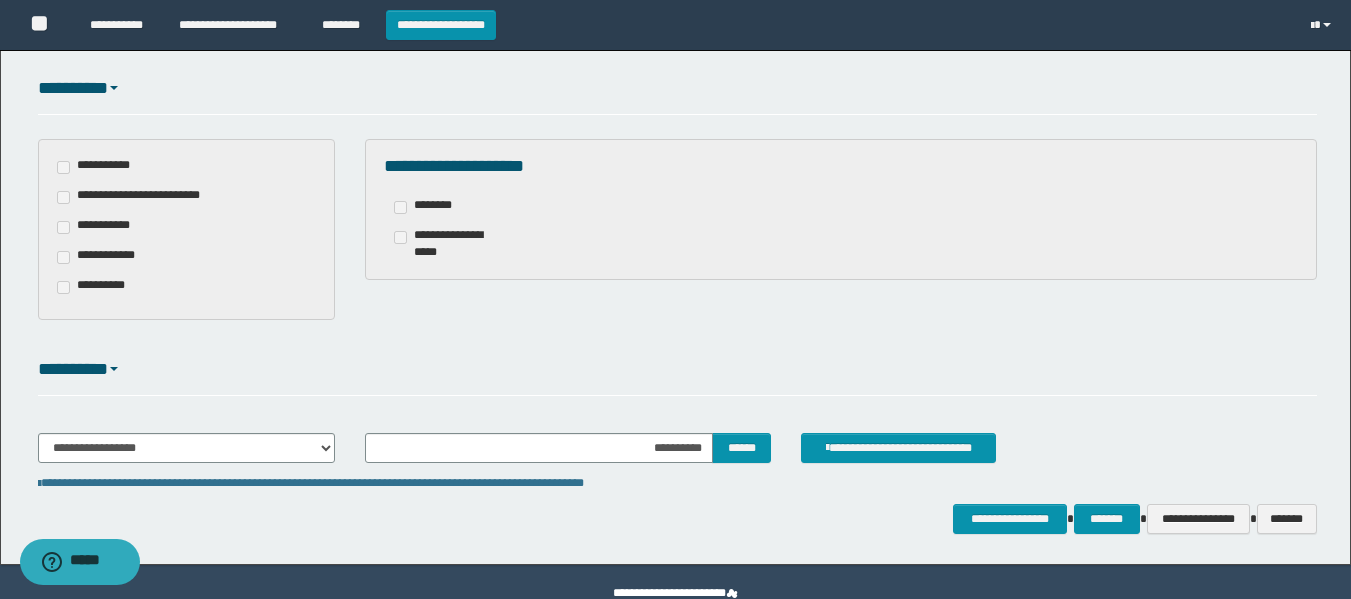 scroll, scrollTop: 528, scrollLeft: 0, axis: vertical 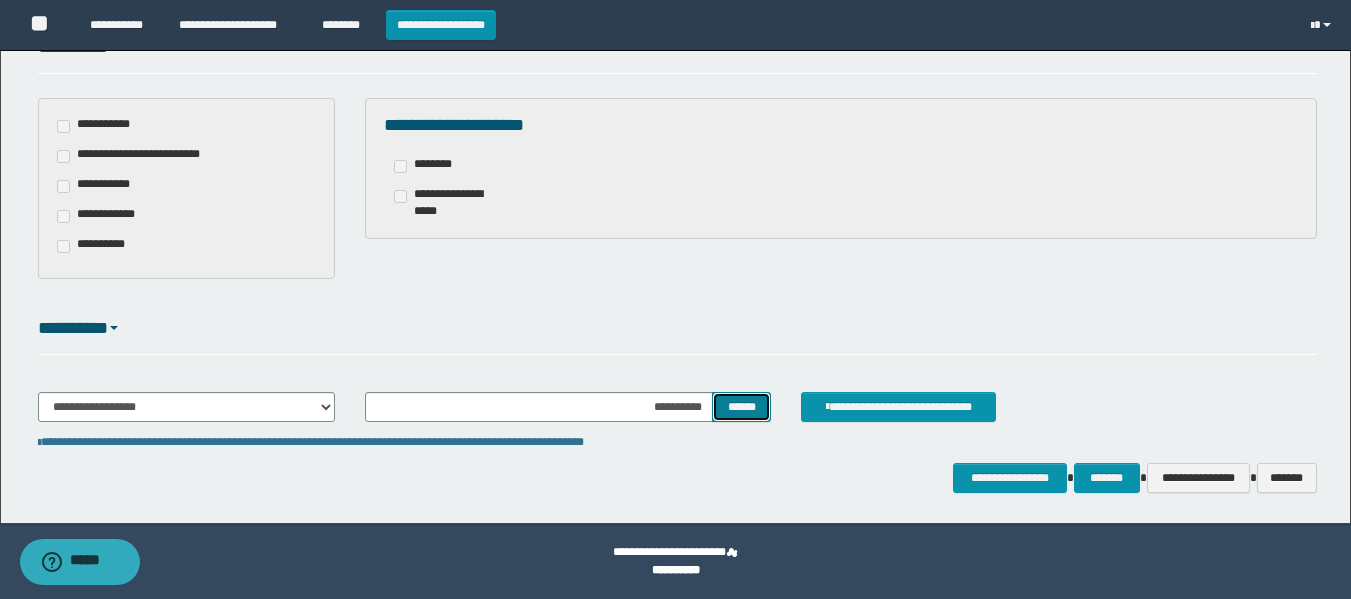 click on "******" at bounding box center (741, 407) 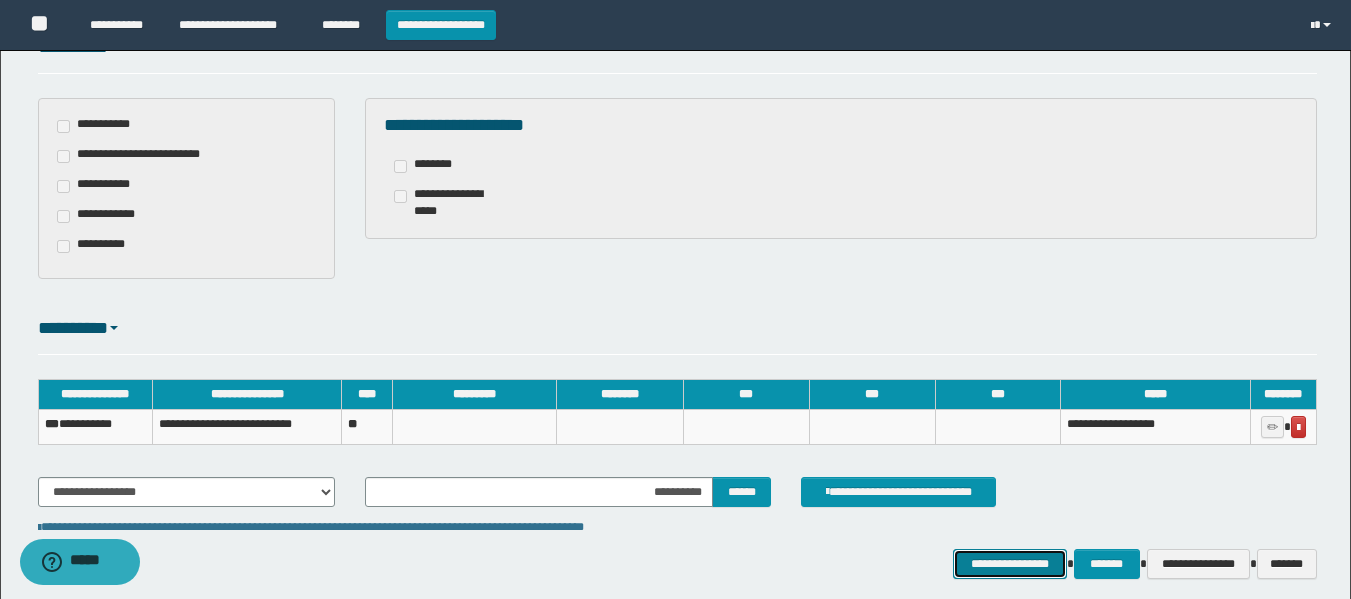 click on "**********" at bounding box center (1009, 564) 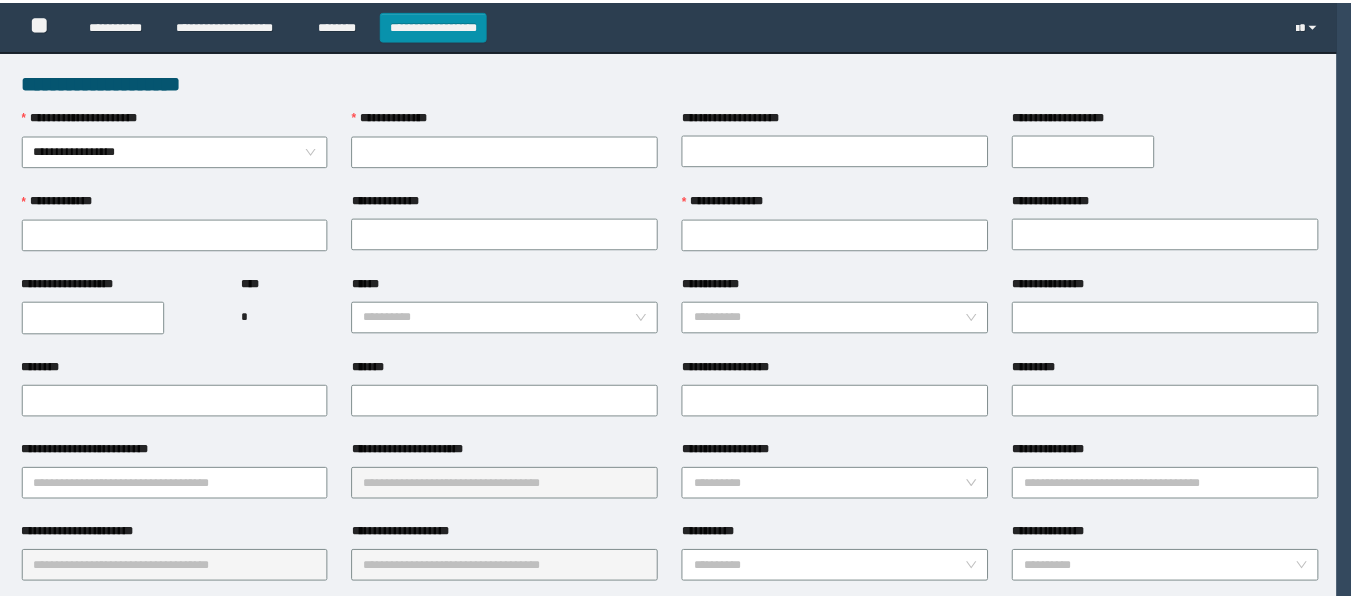 scroll, scrollTop: 0, scrollLeft: 0, axis: both 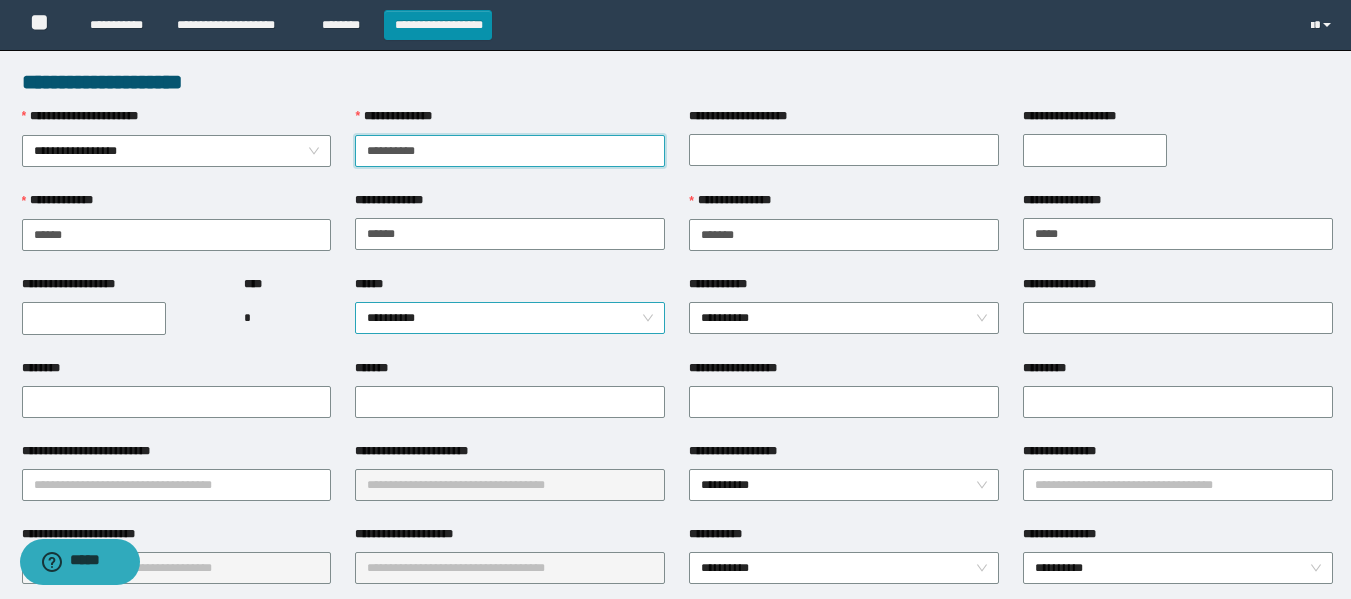 click on "**********" at bounding box center (510, 318) 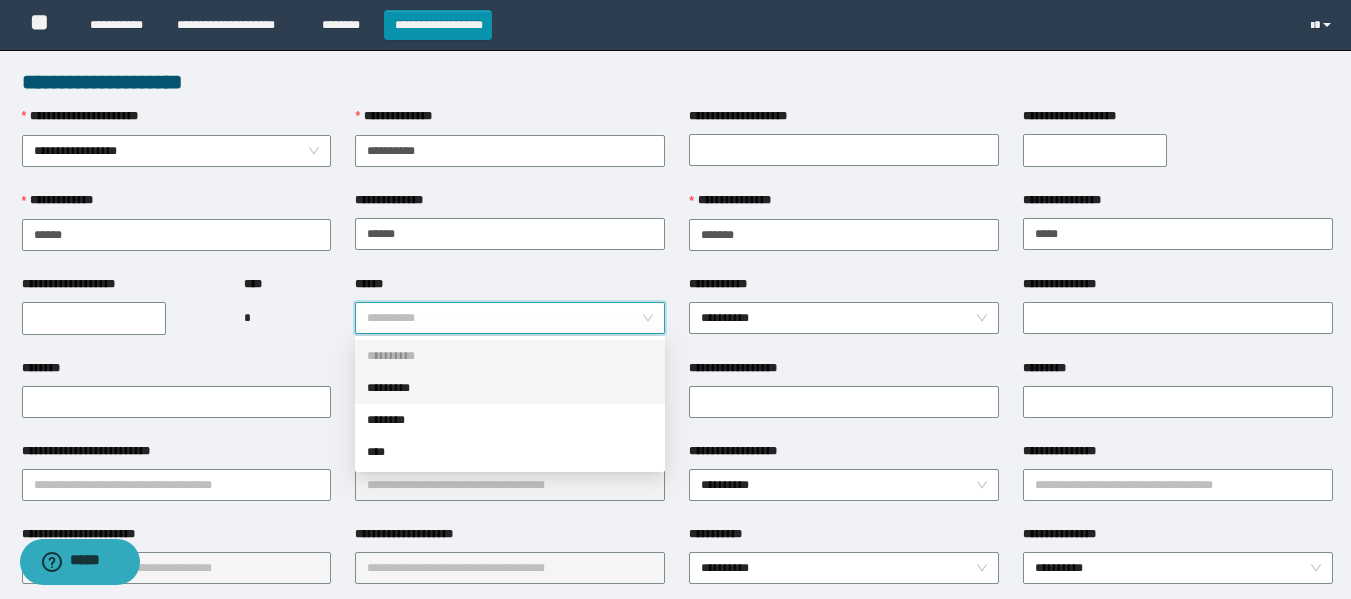 click on "*********" at bounding box center (510, 388) 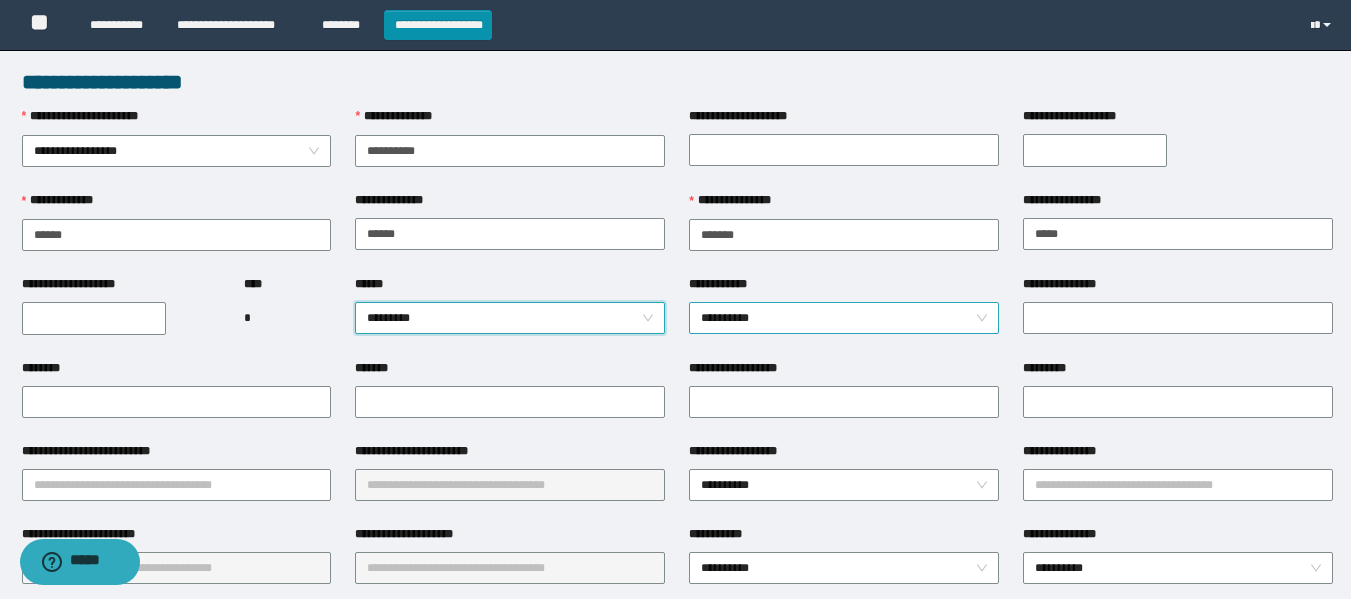 click on "**********" at bounding box center [844, 318] 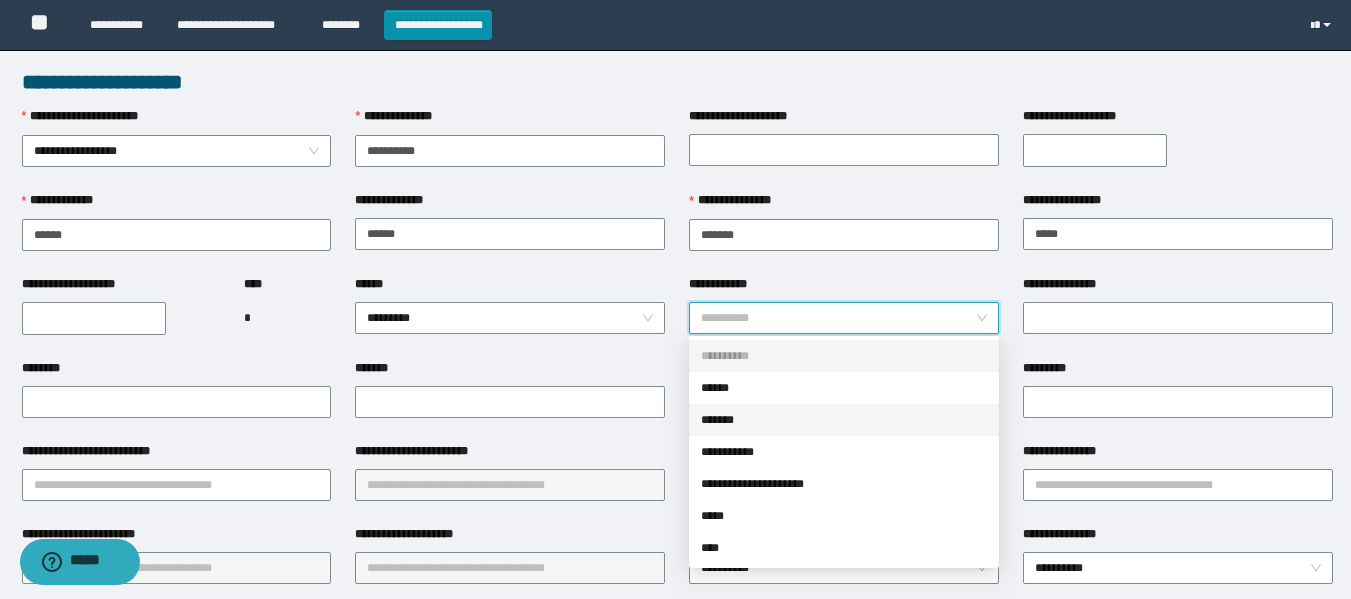 click on "*******" at bounding box center [844, 420] 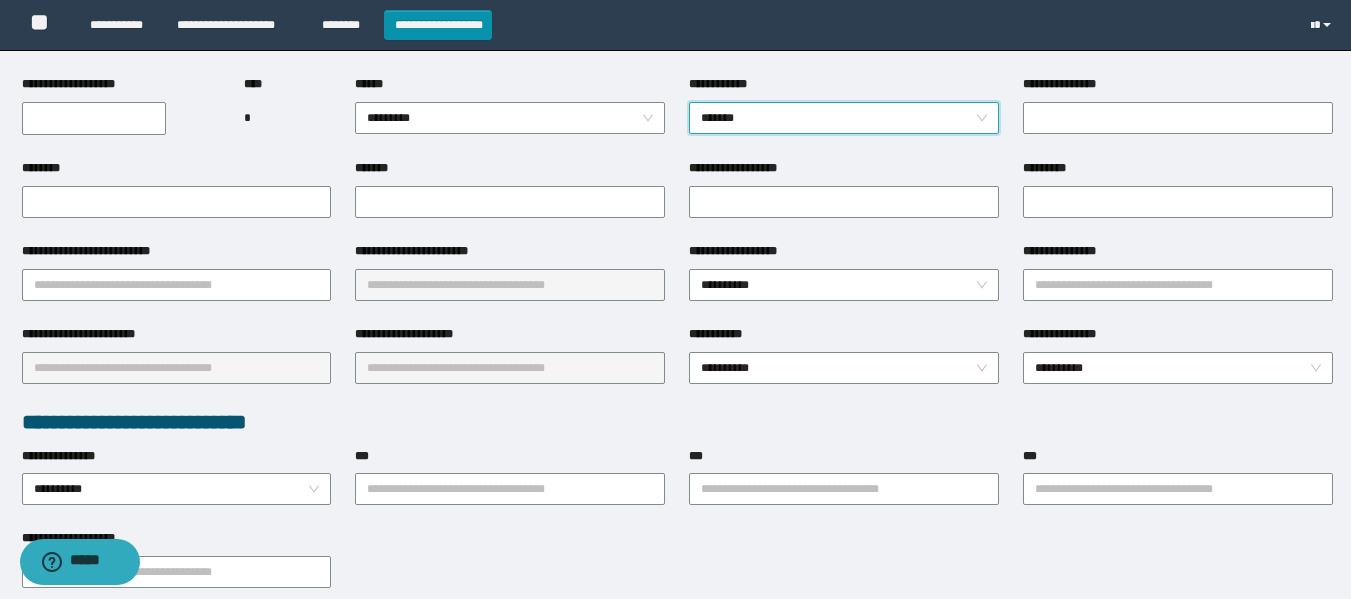 scroll, scrollTop: 0, scrollLeft: 0, axis: both 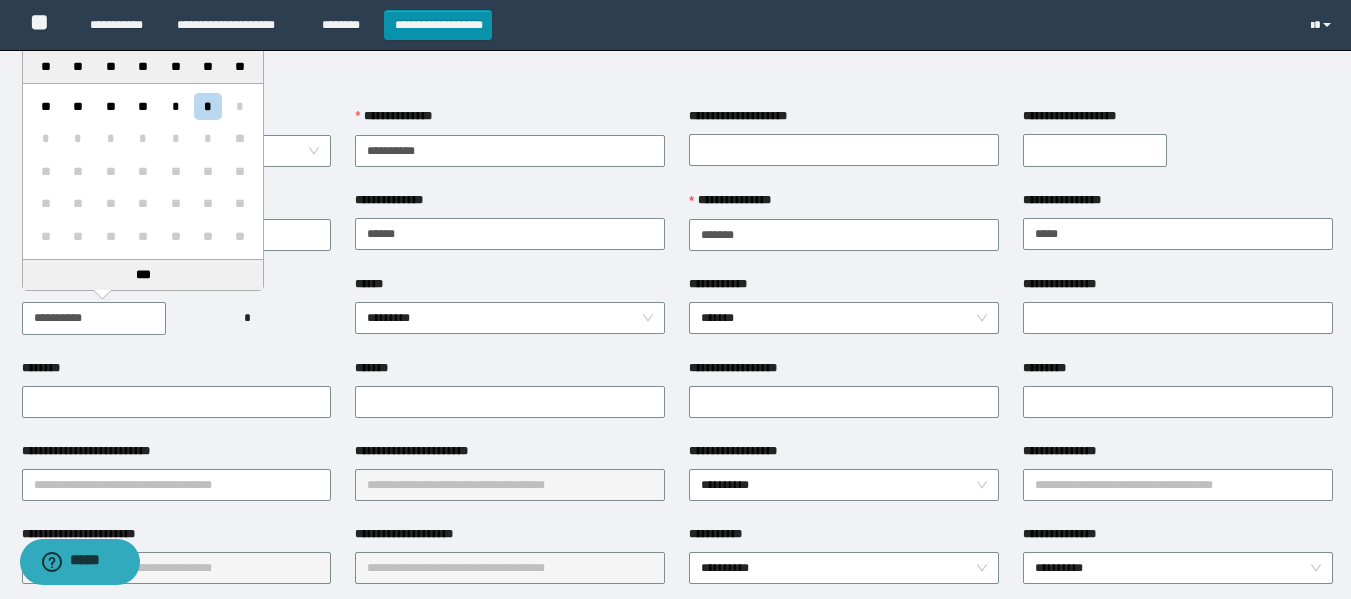 click on "**********" at bounding box center [94, 318] 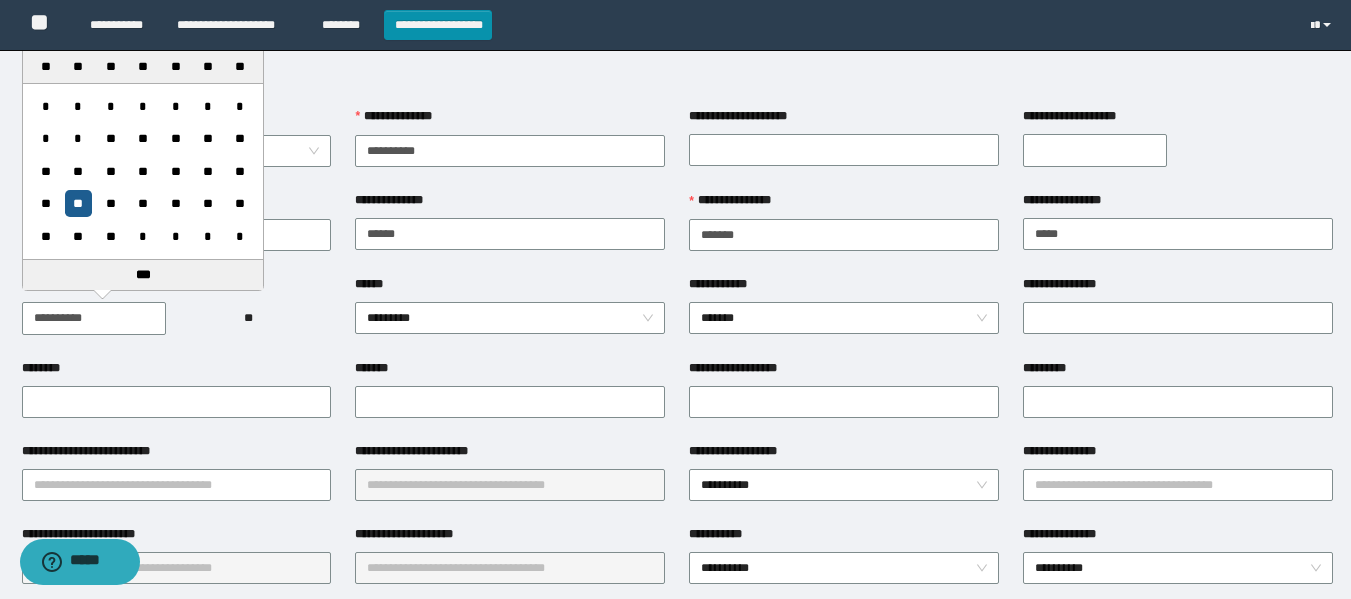 type on "**********" 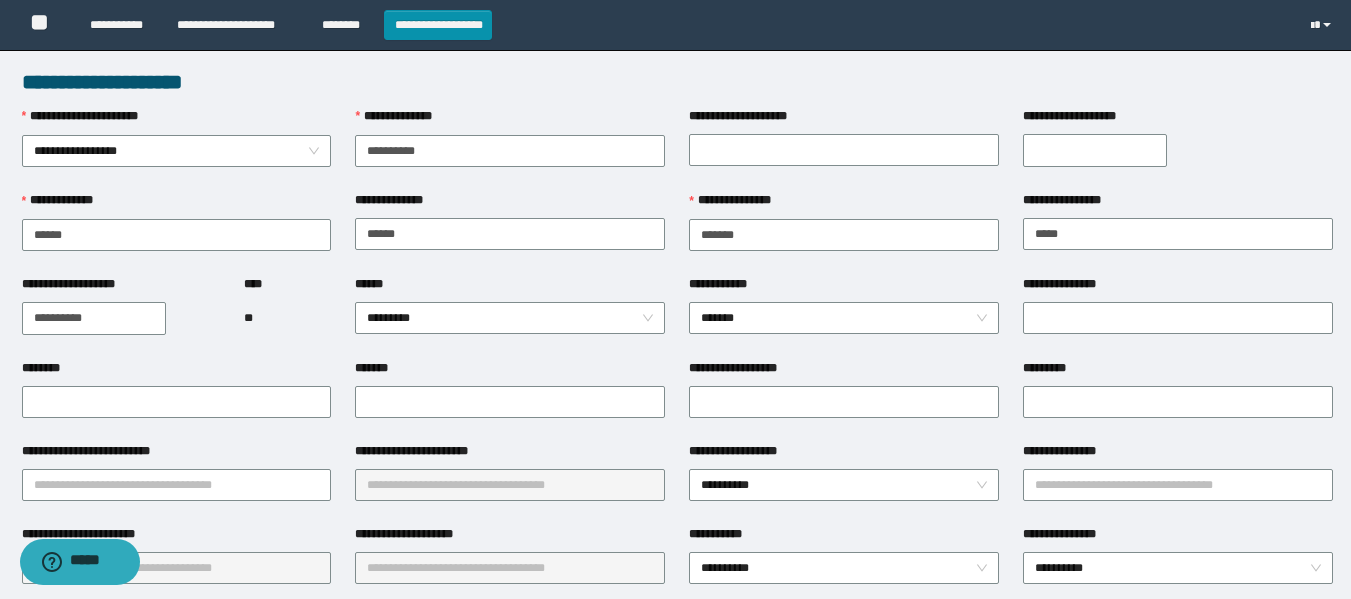 click on "**** **" at bounding box center [287, 317] 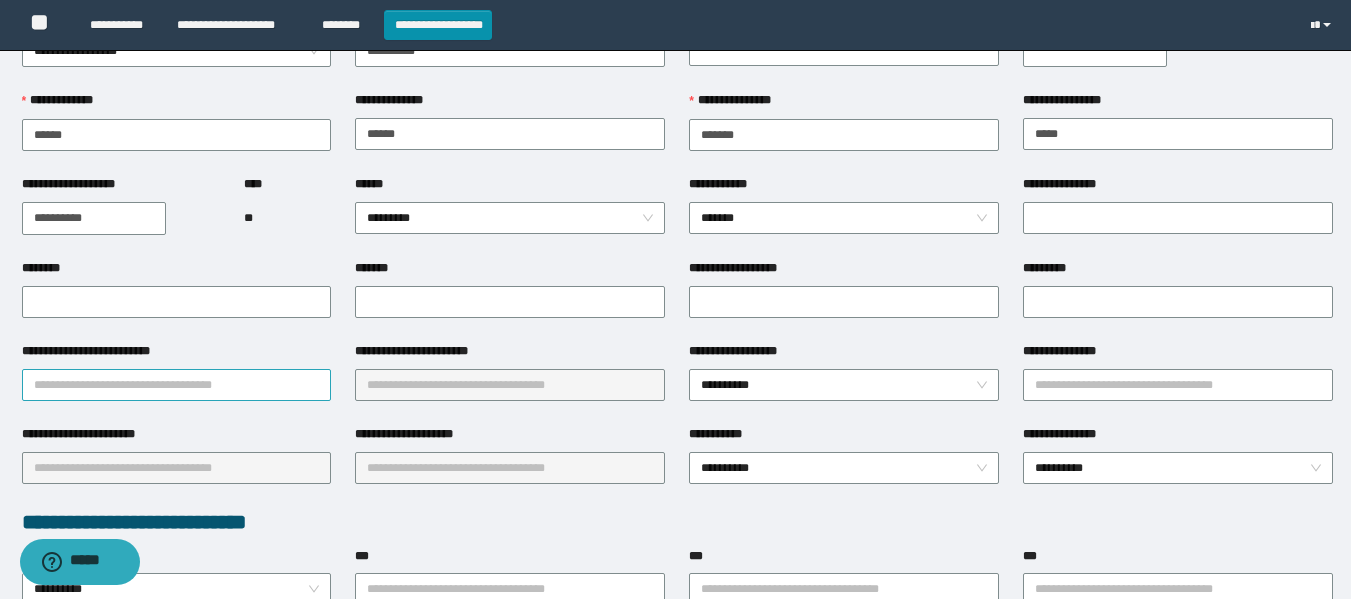 click on "**********" at bounding box center [177, 385] 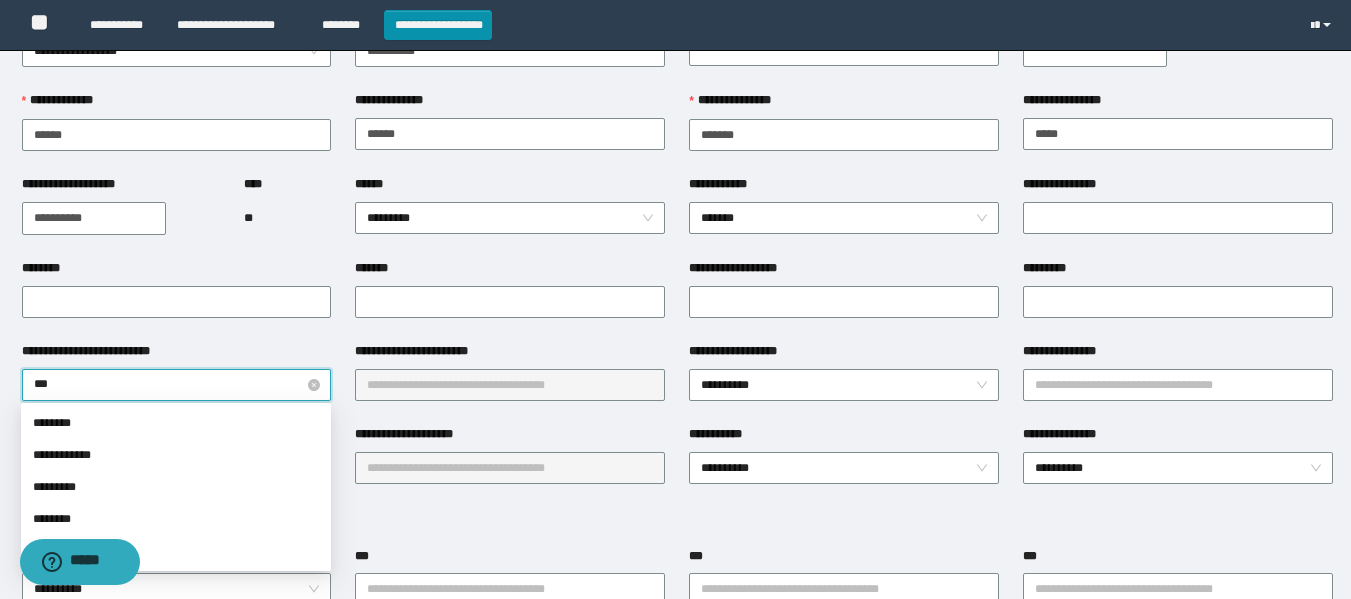 type on "****" 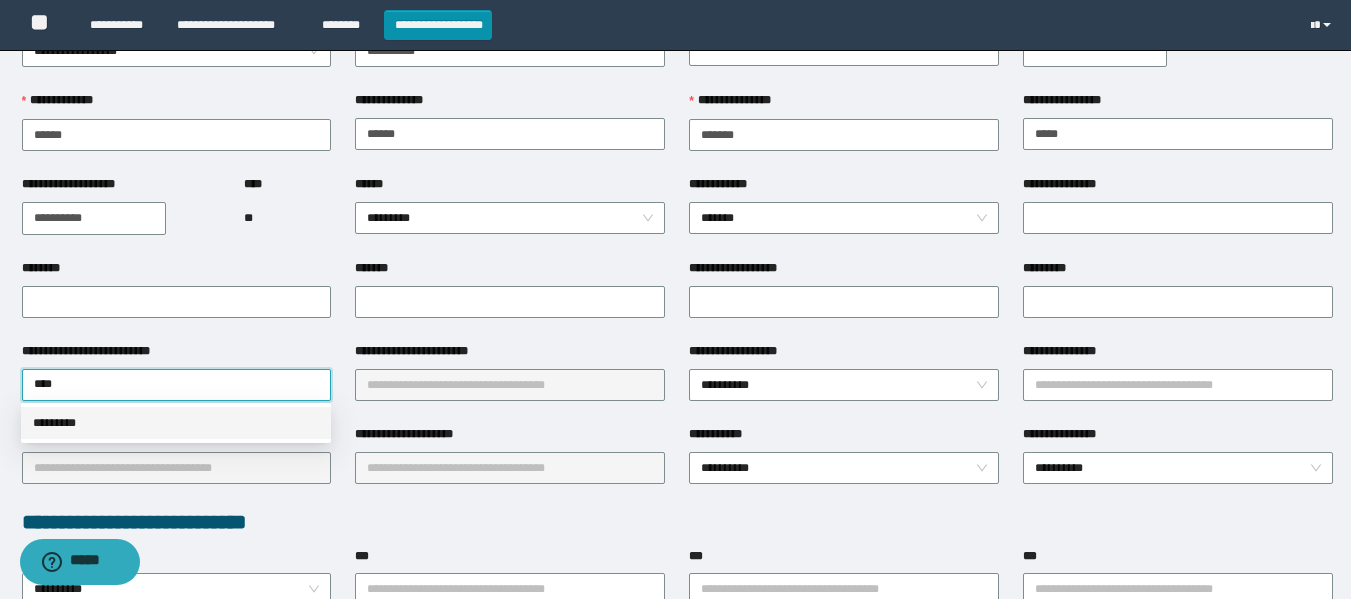 click on "**********" at bounding box center (675, 199) 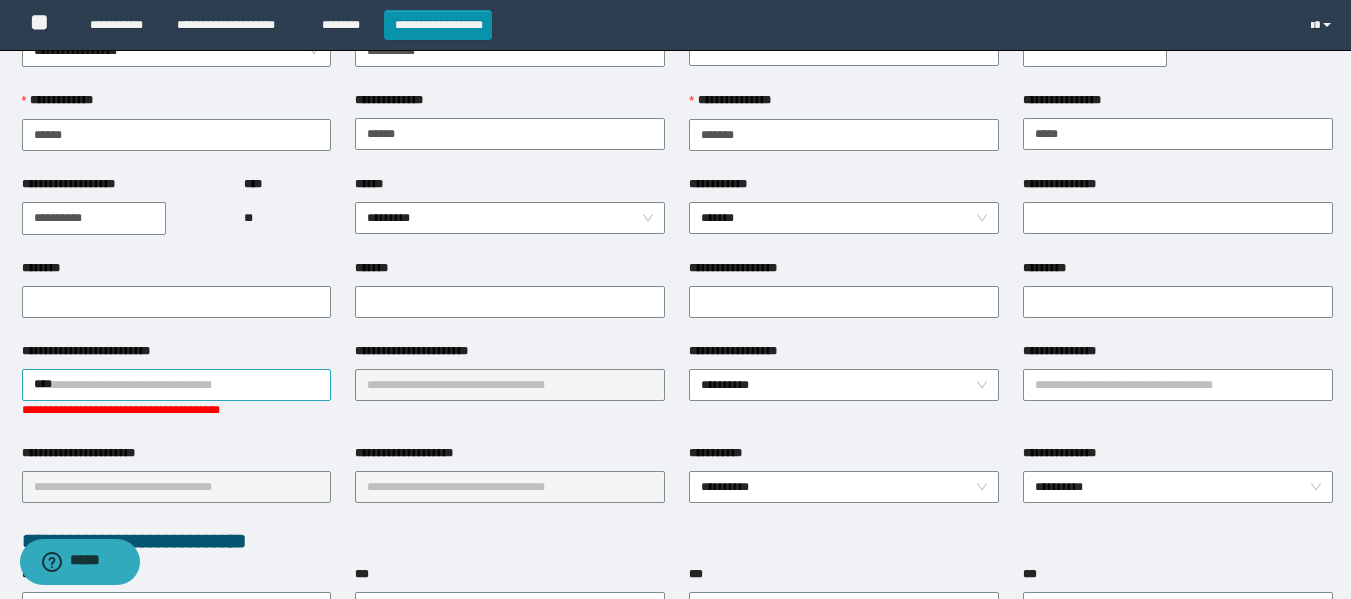click on "****" at bounding box center [177, 385] 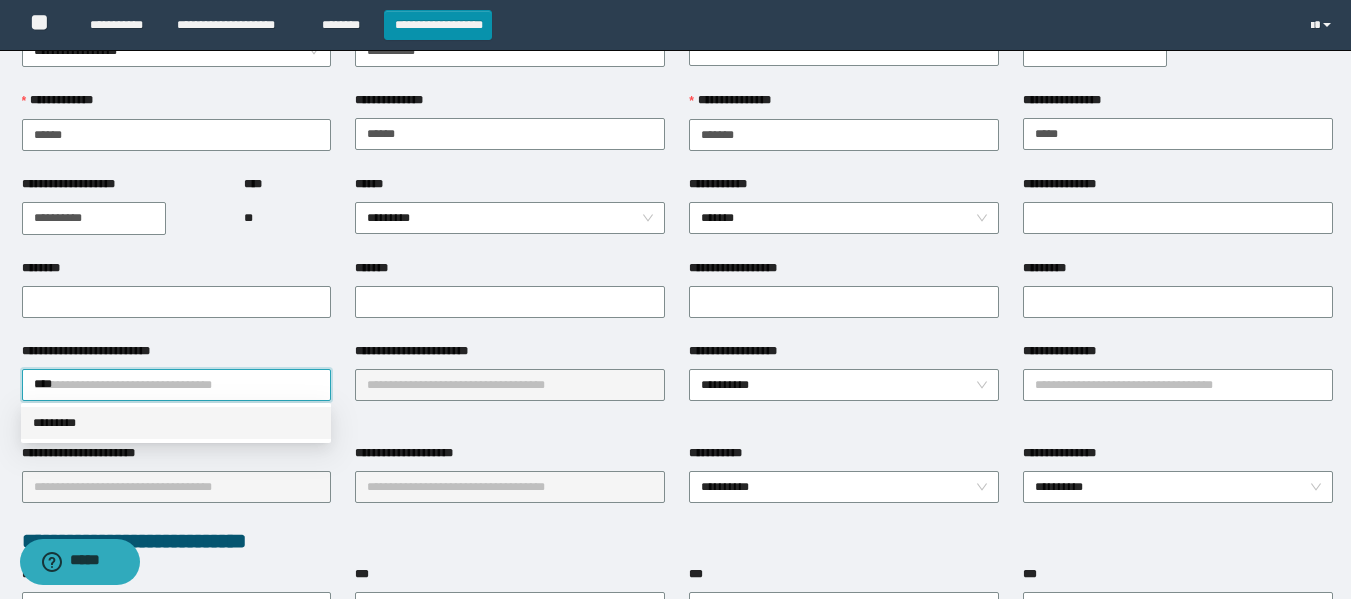 click on "*********" at bounding box center [176, 423] 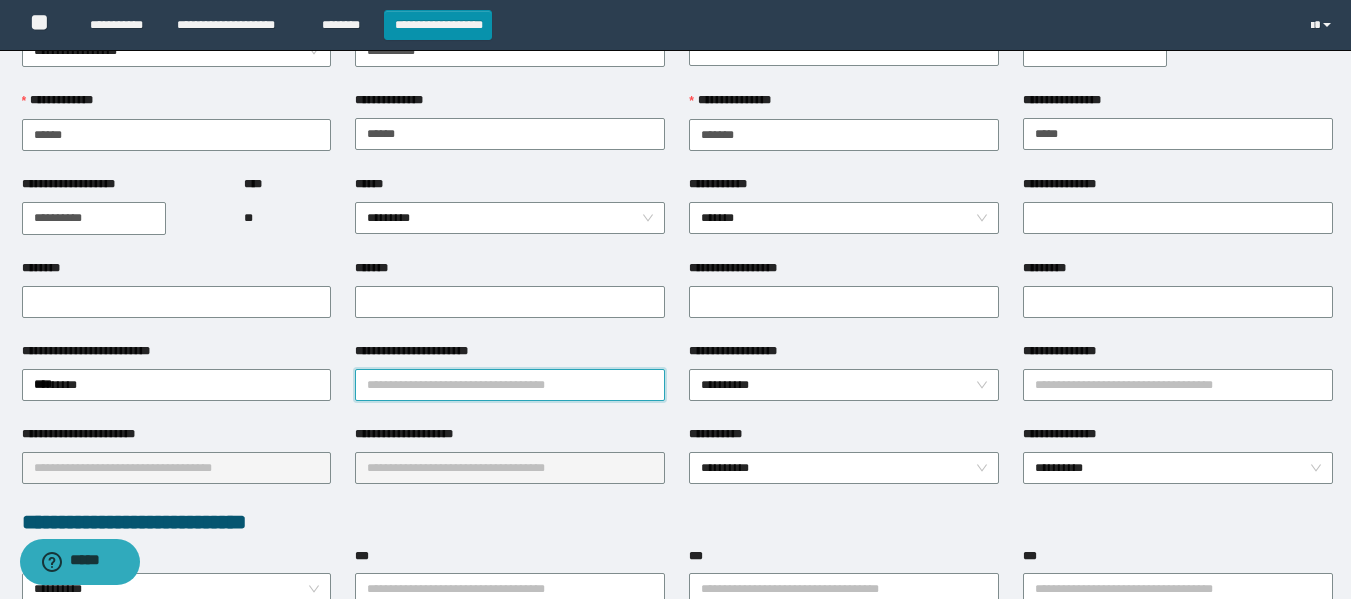 click on "**********" at bounding box center (510, 385) 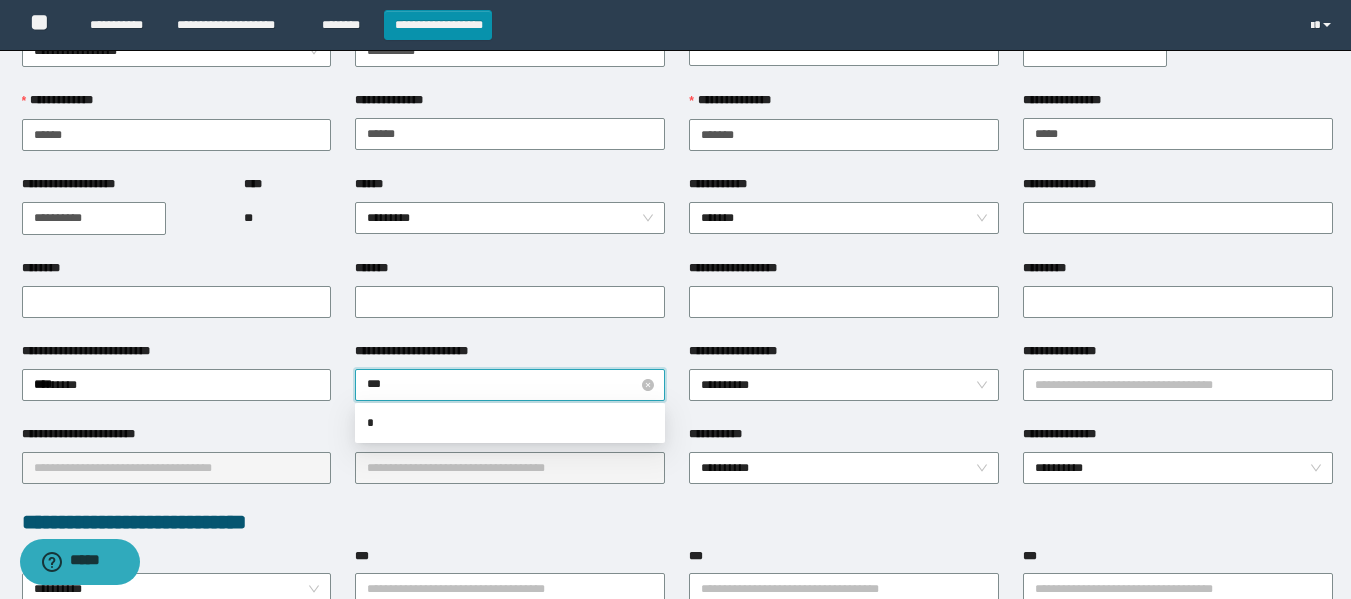 type on "****" 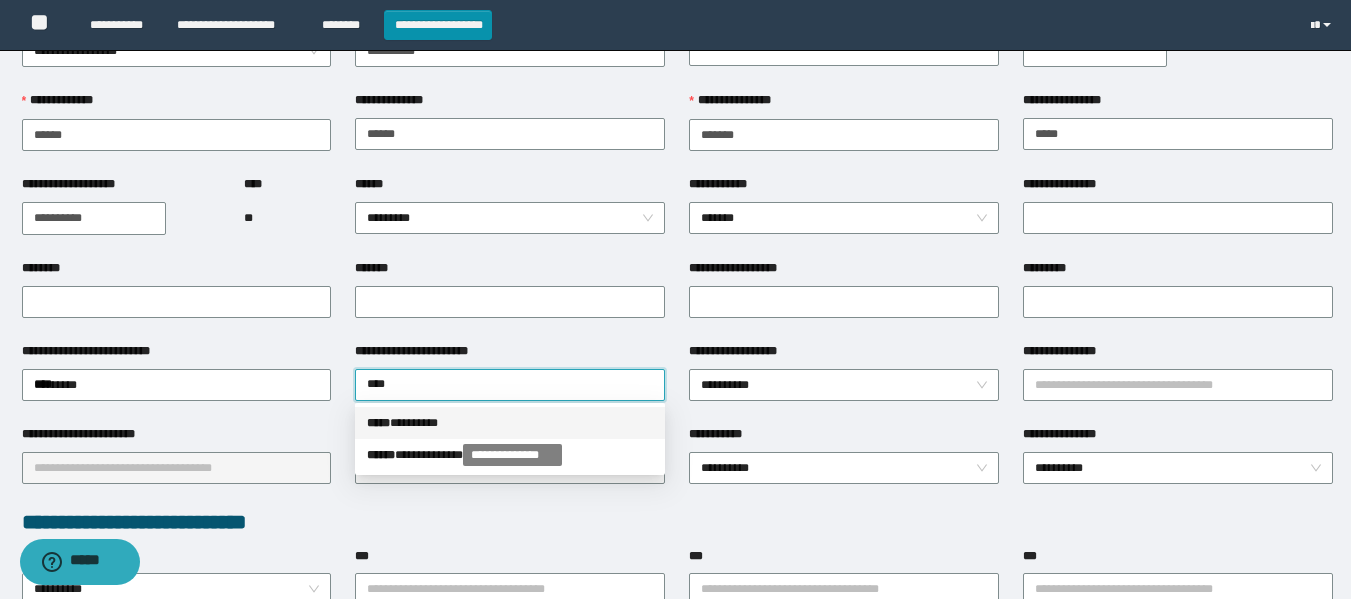 click on "***** * *******" at bounding box center (510, 423) 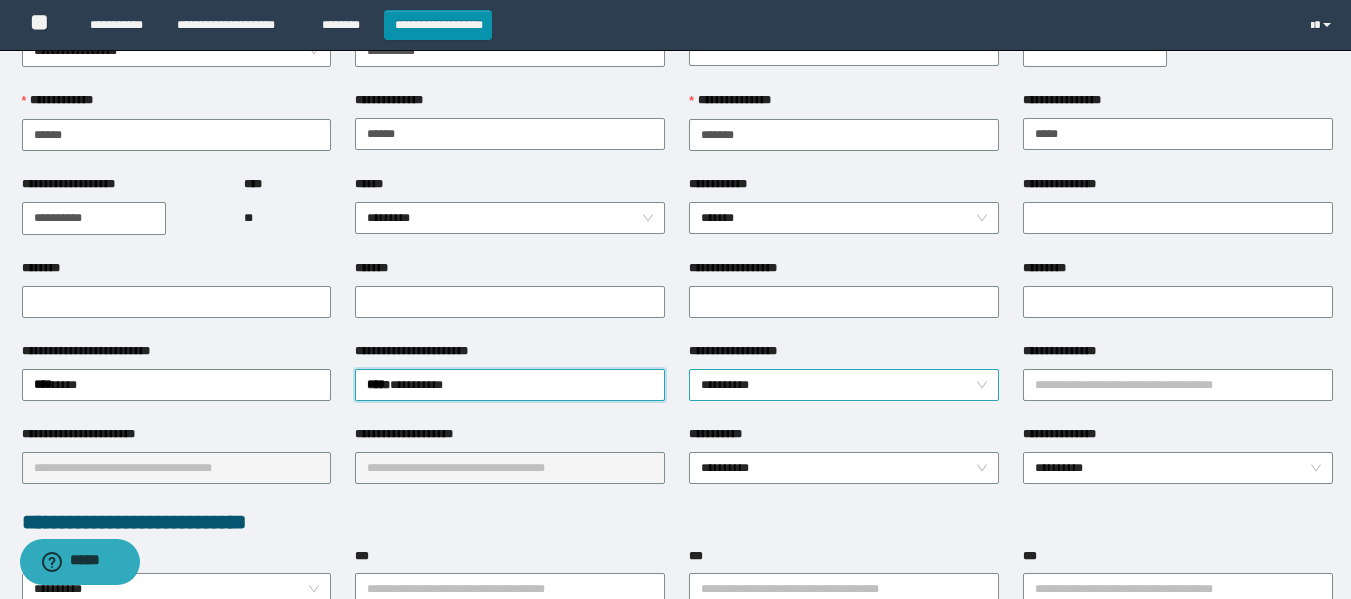 click on "**********" at bounding box center (844, 385) 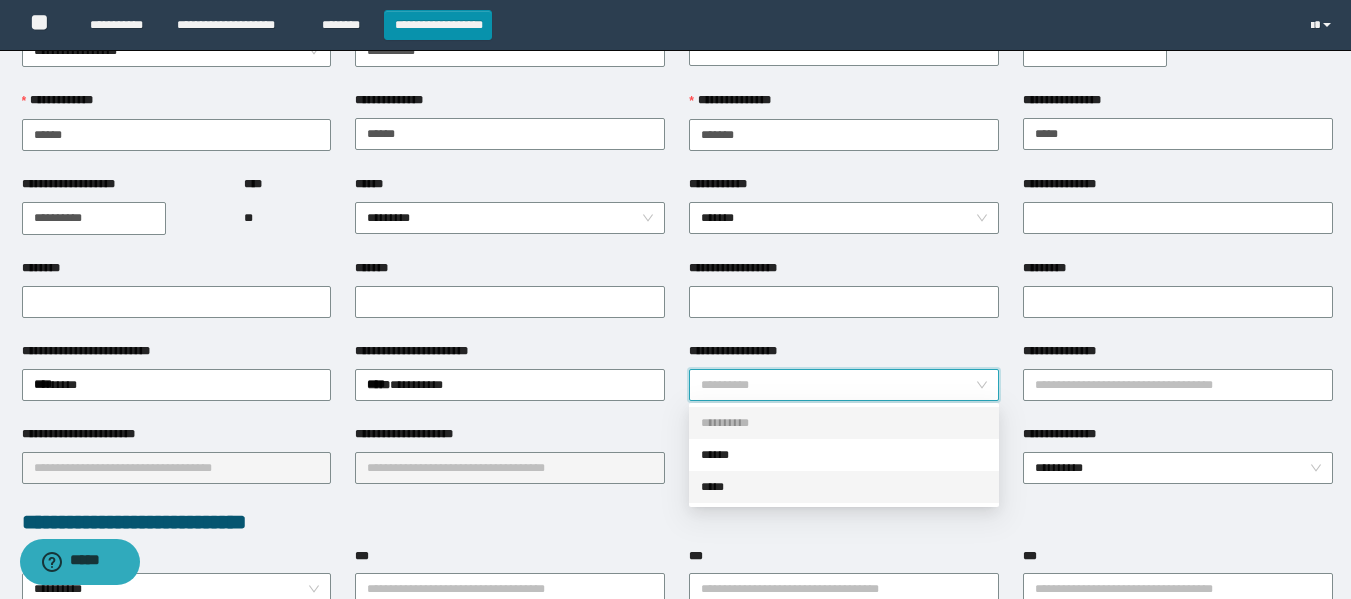 click on "*****" at bounding box center (844, 487) 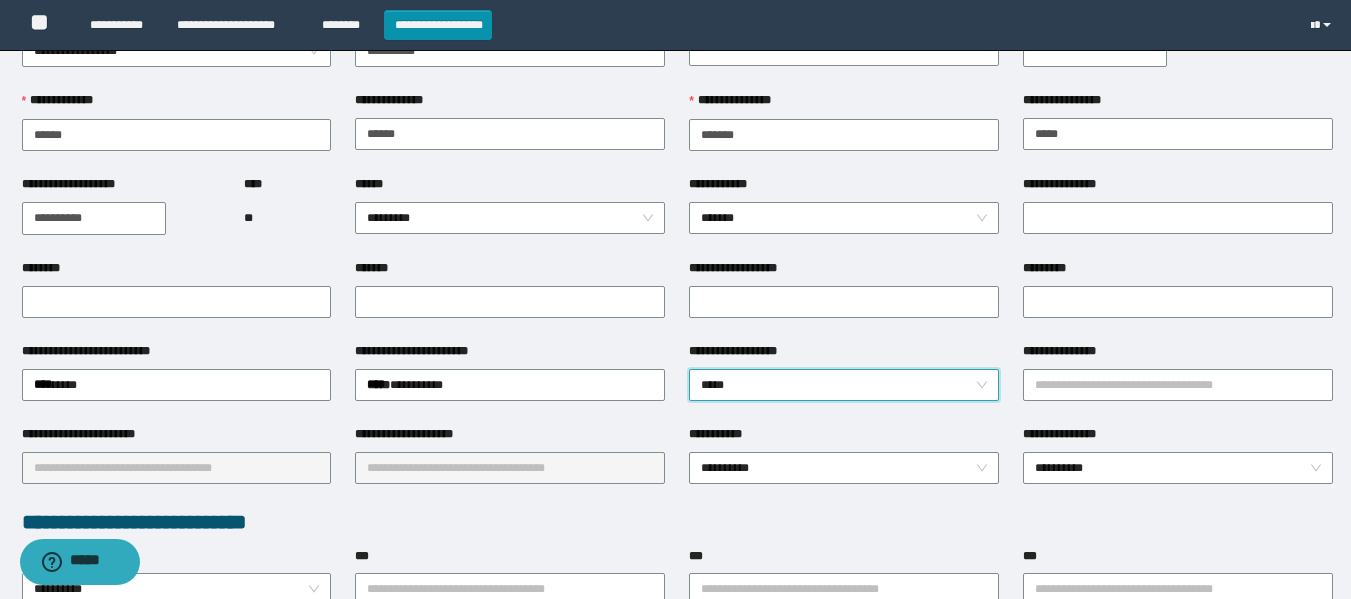 click on "*****" at bounding box center (844, 385) 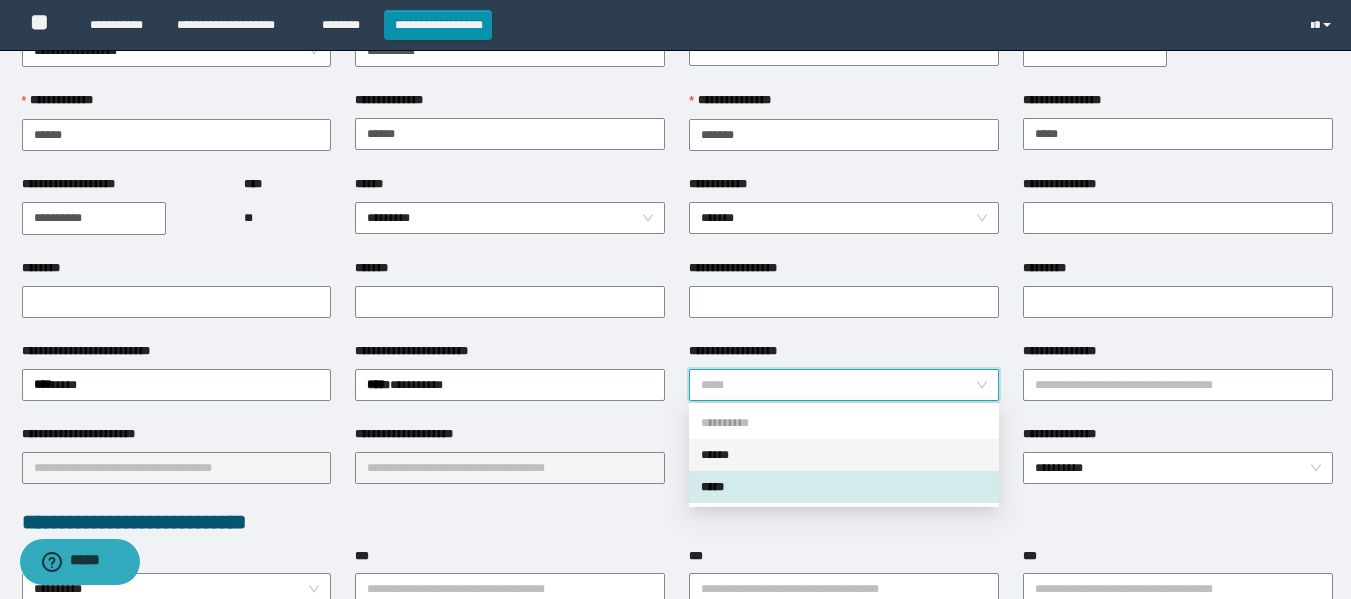 click on "******" at bounding box center (844, 455) 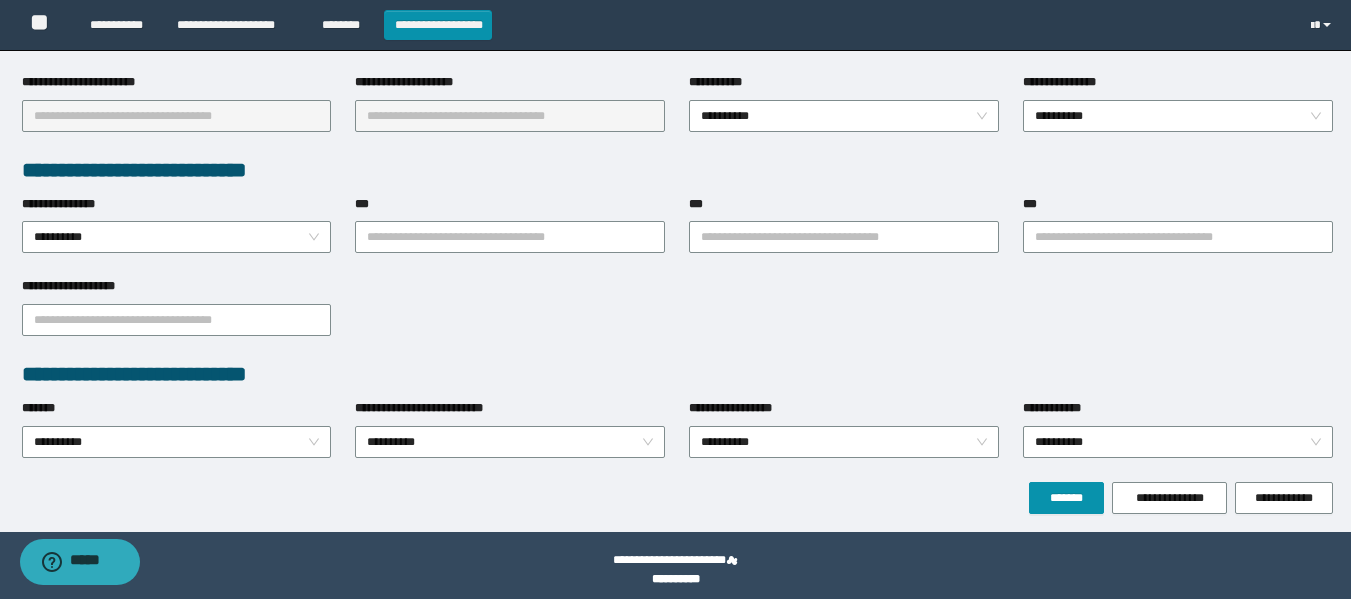 scroll, scrollTop: 462, scrollLeft: 0, axis: vertical 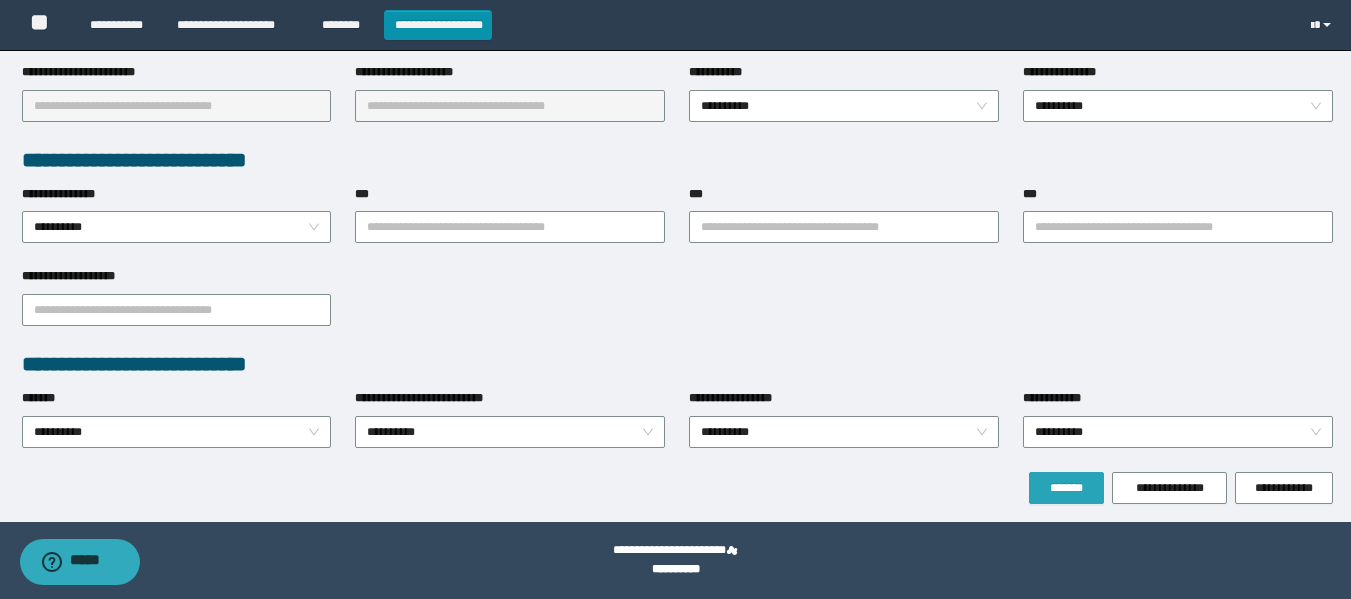 click on "*******" at bounding box center (1066, 488) 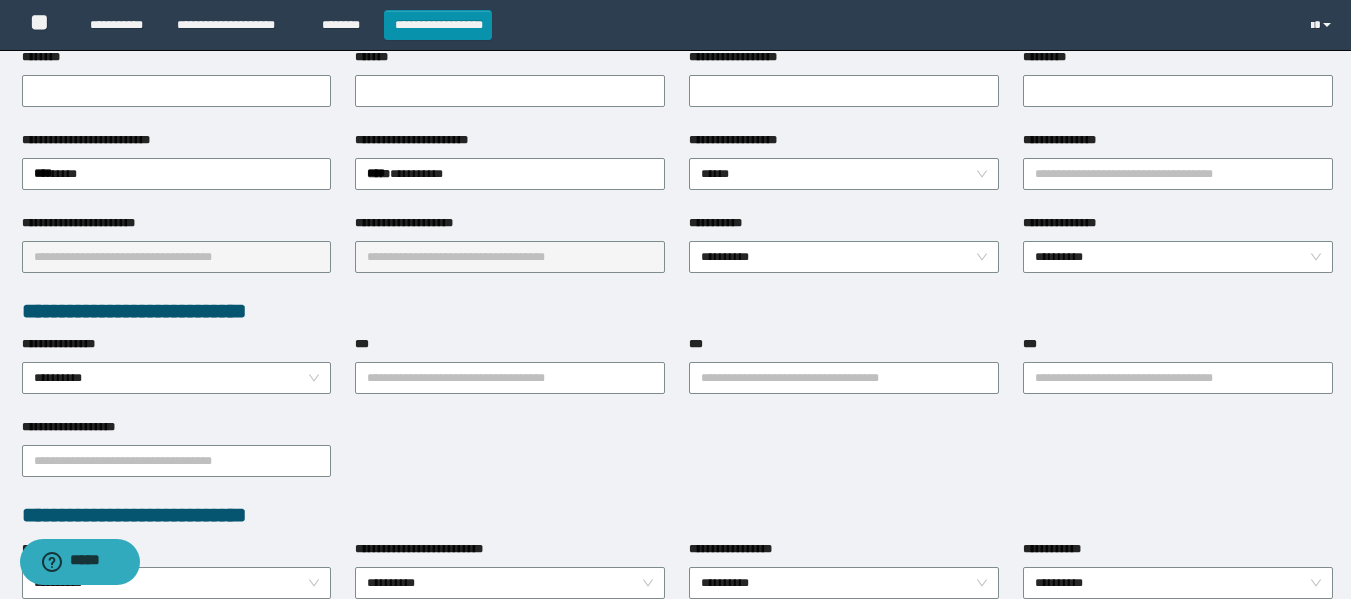 scroll, scrollTop: 314, scrollLeft: 0, axis: vertical 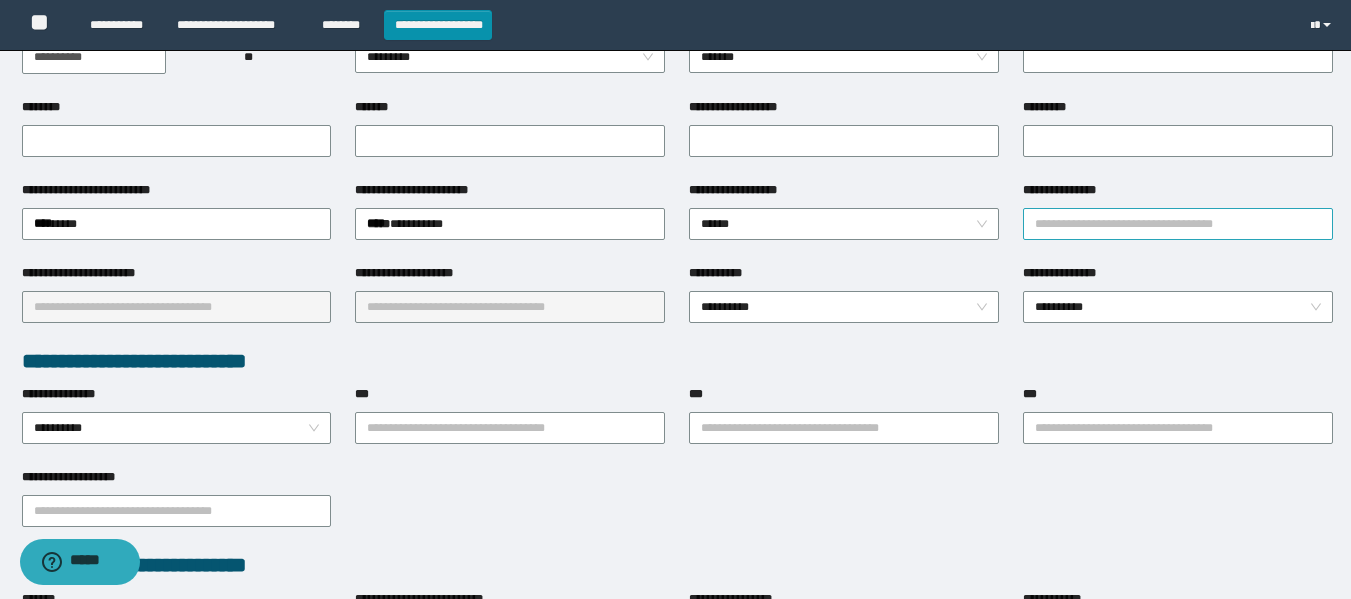 click on "**********" at bounding box center (1178, 224) 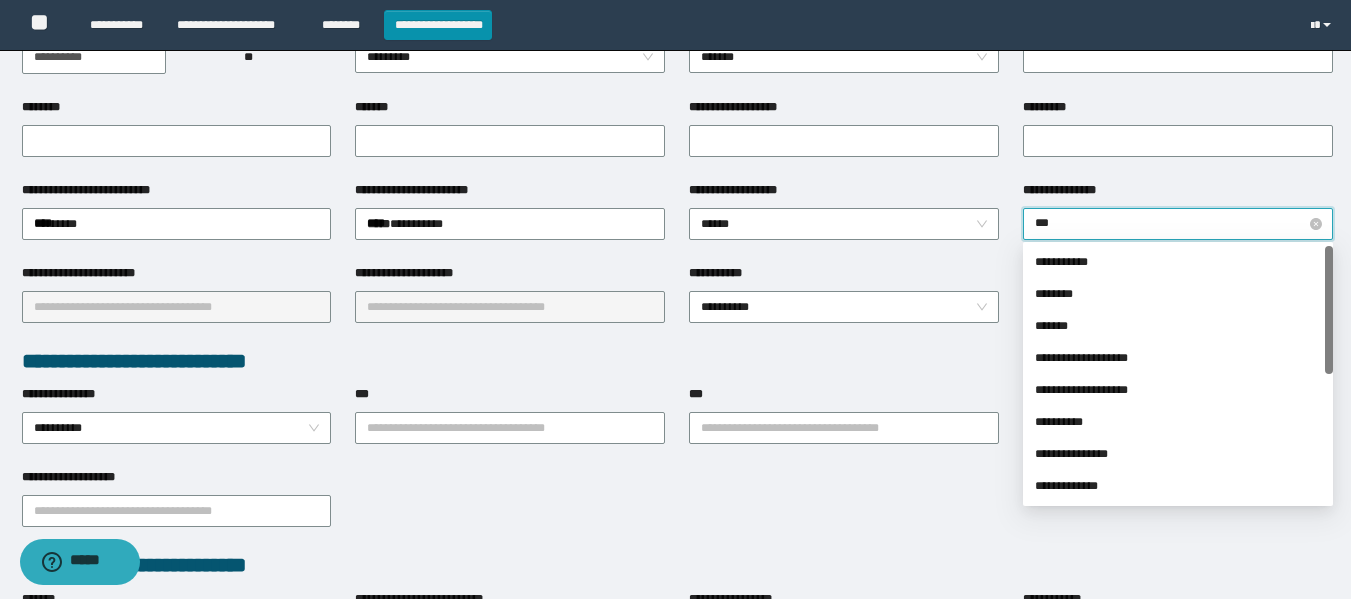 type on "****" 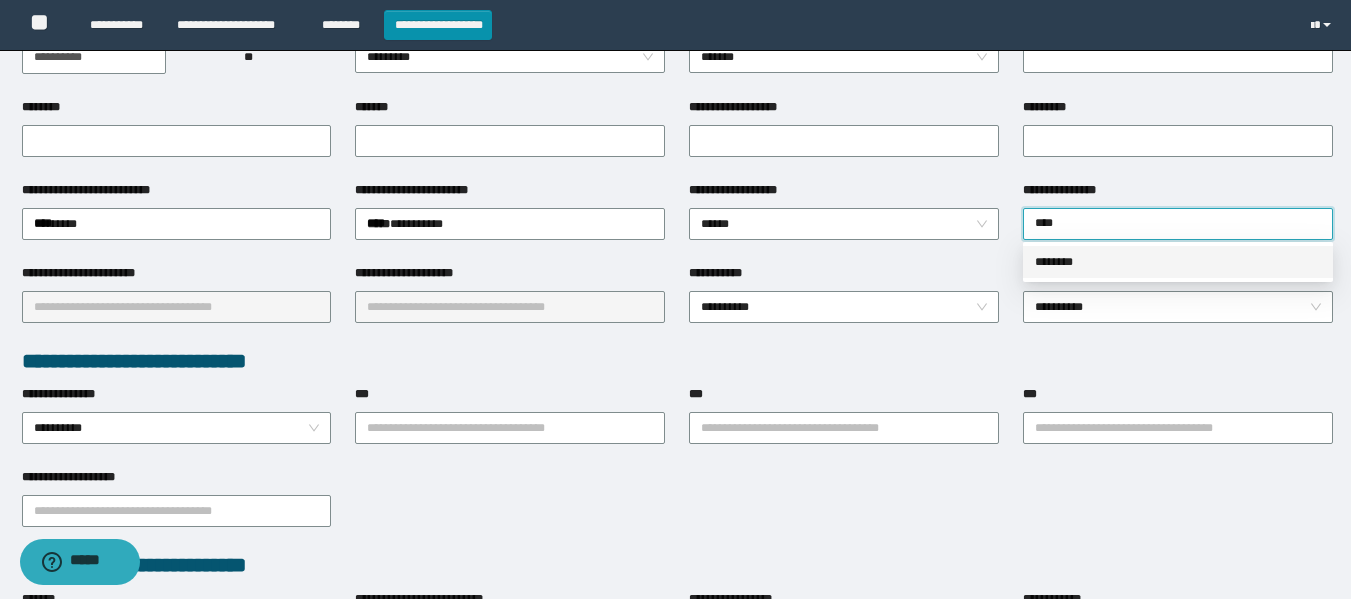 click on "********" at bounding box center [1178, 262] 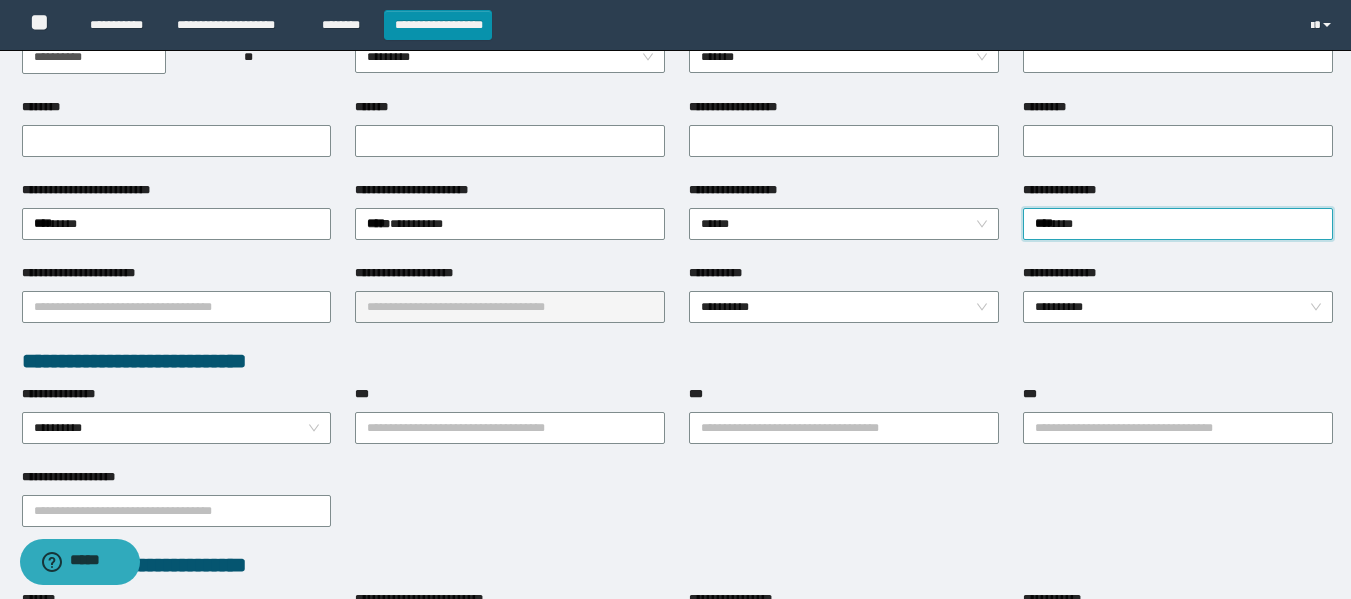 click on "**********" at bounding box center (177, 277) 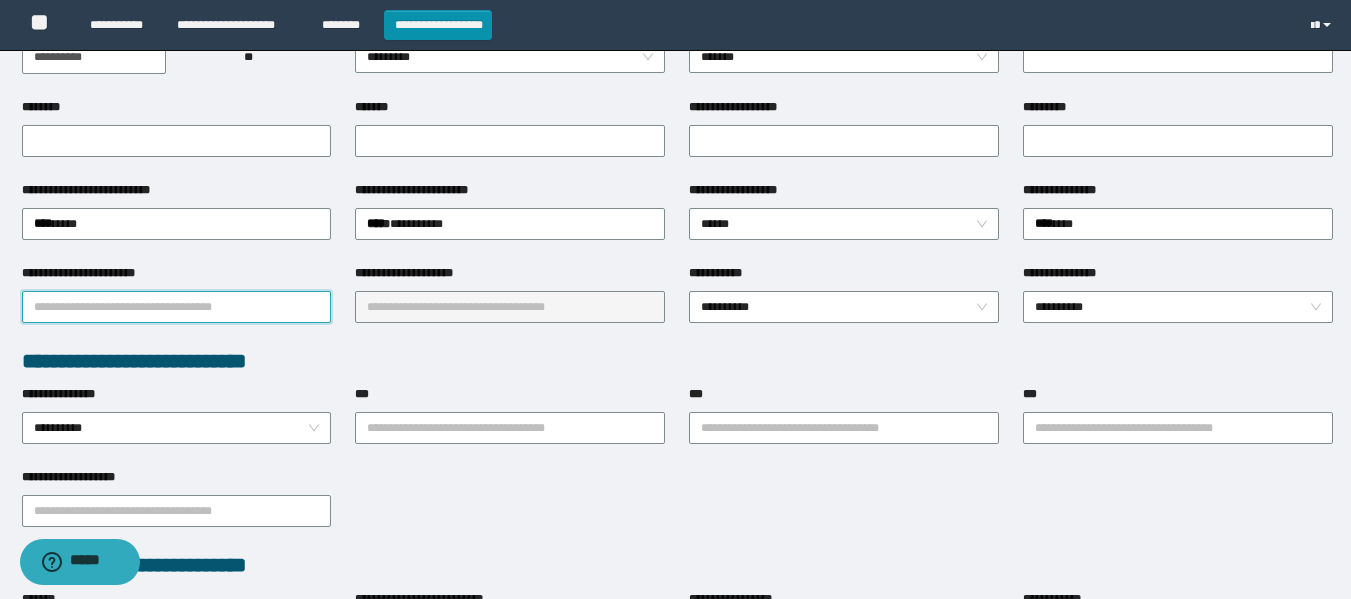 click on "**********" at bounding box center [177, 307] 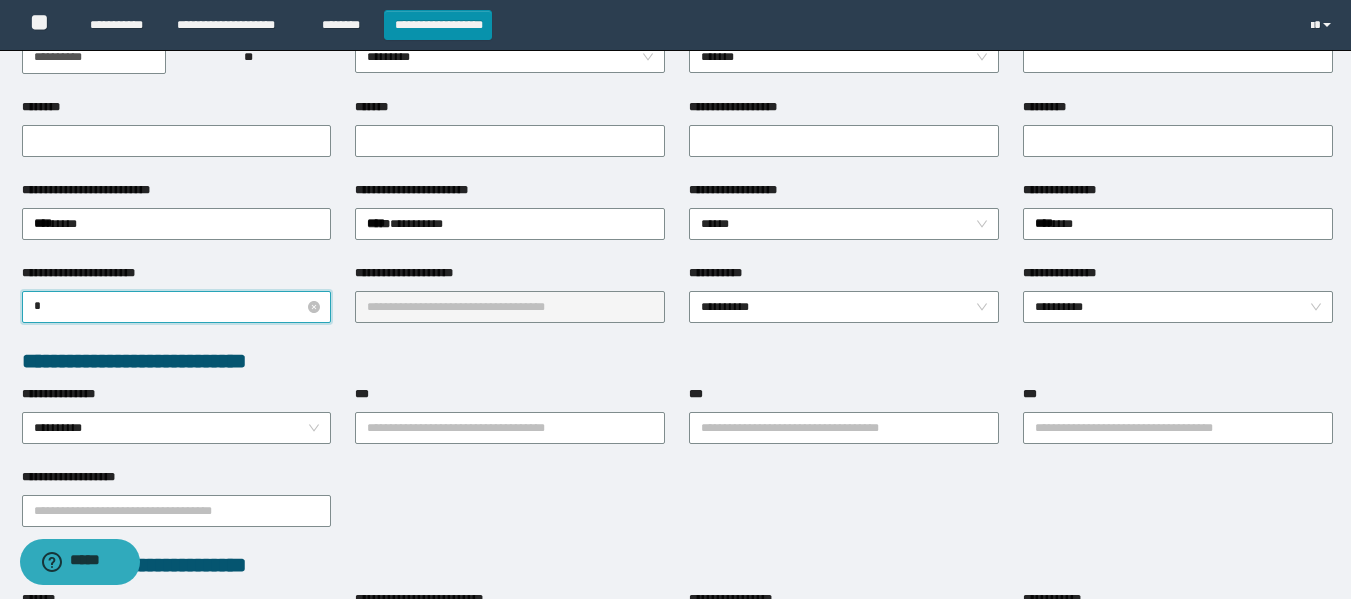 type on "**" 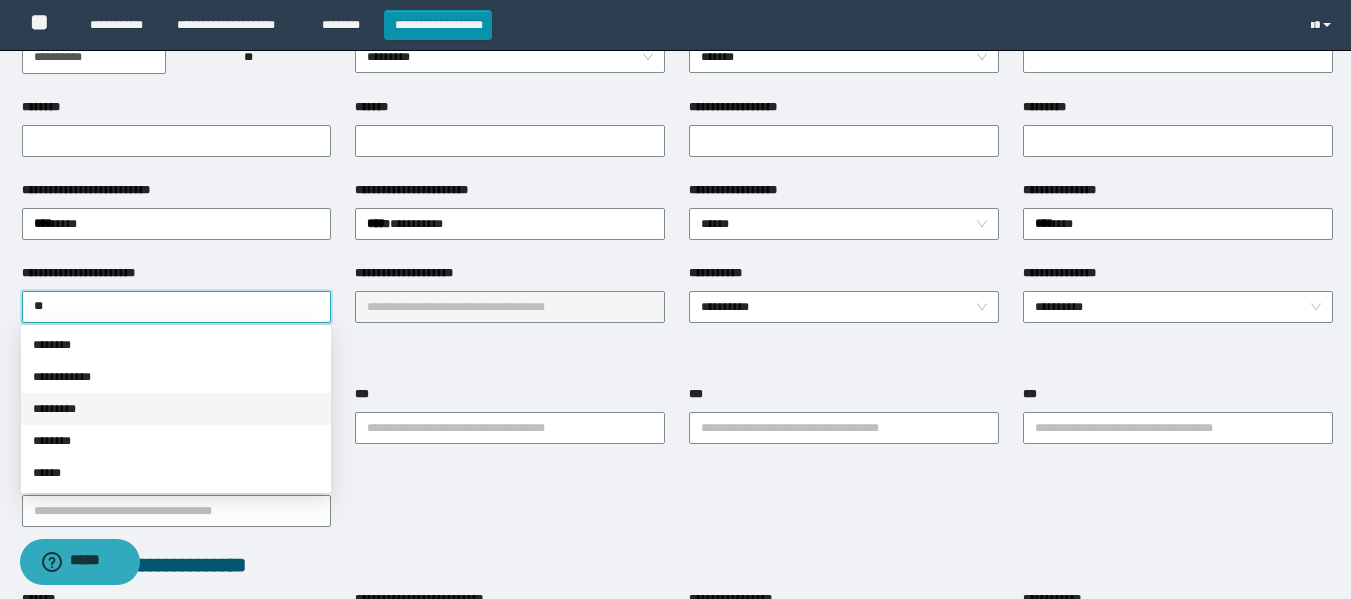 click on "*********" at bounding box center [176, 409] 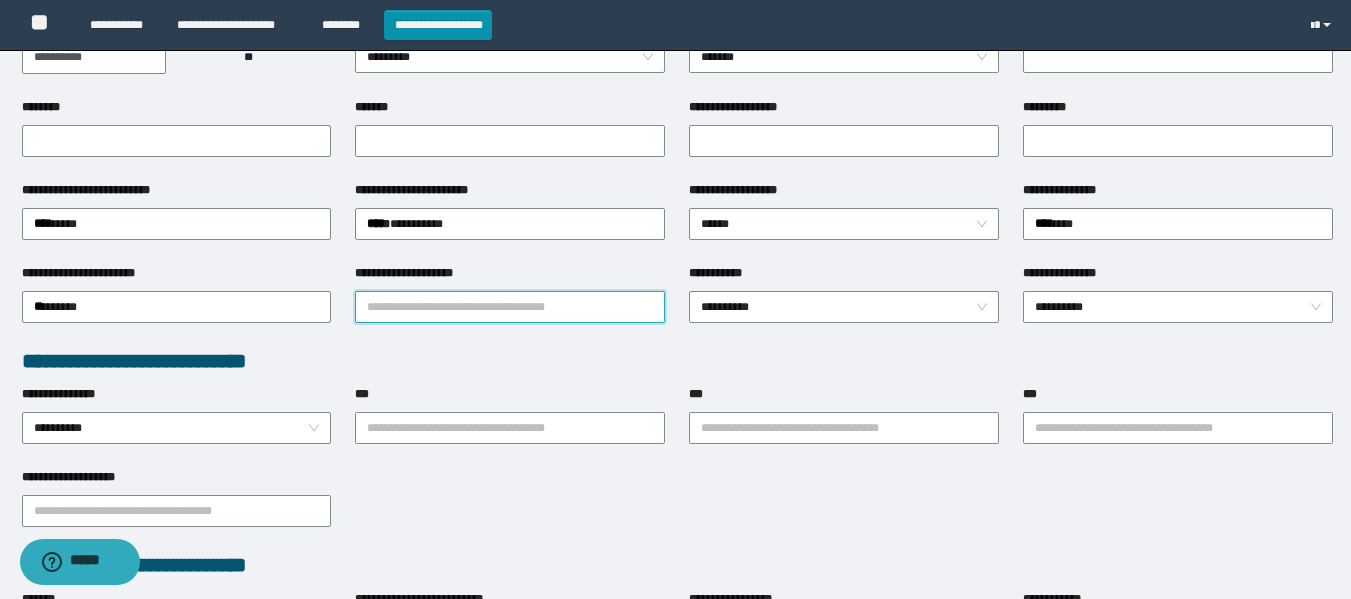 click on "**********" at bounding box center (510, 307) 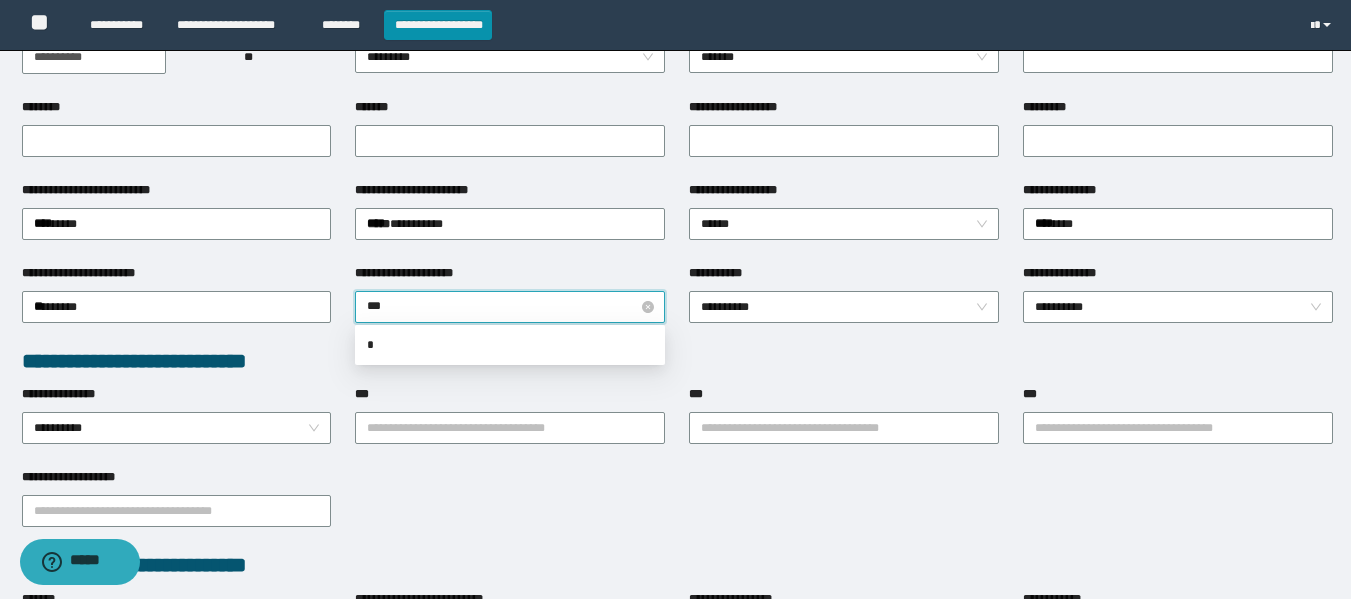 type on "****" 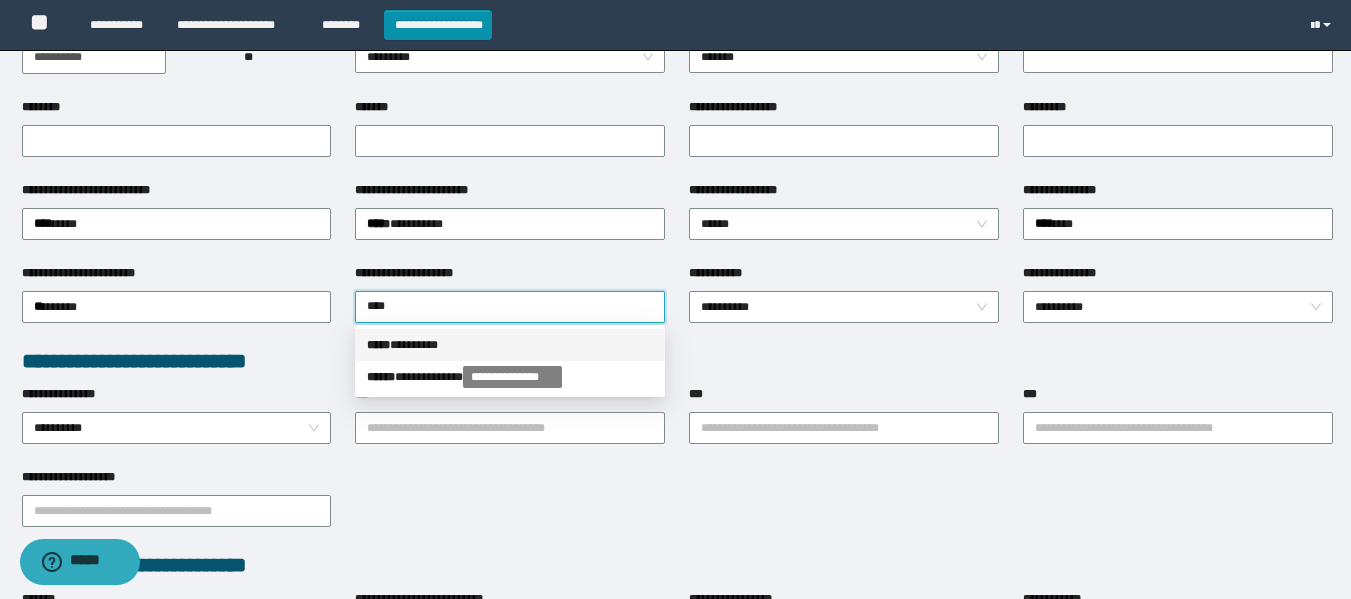 click on "***** * *******" at bounding box center (510, 345) 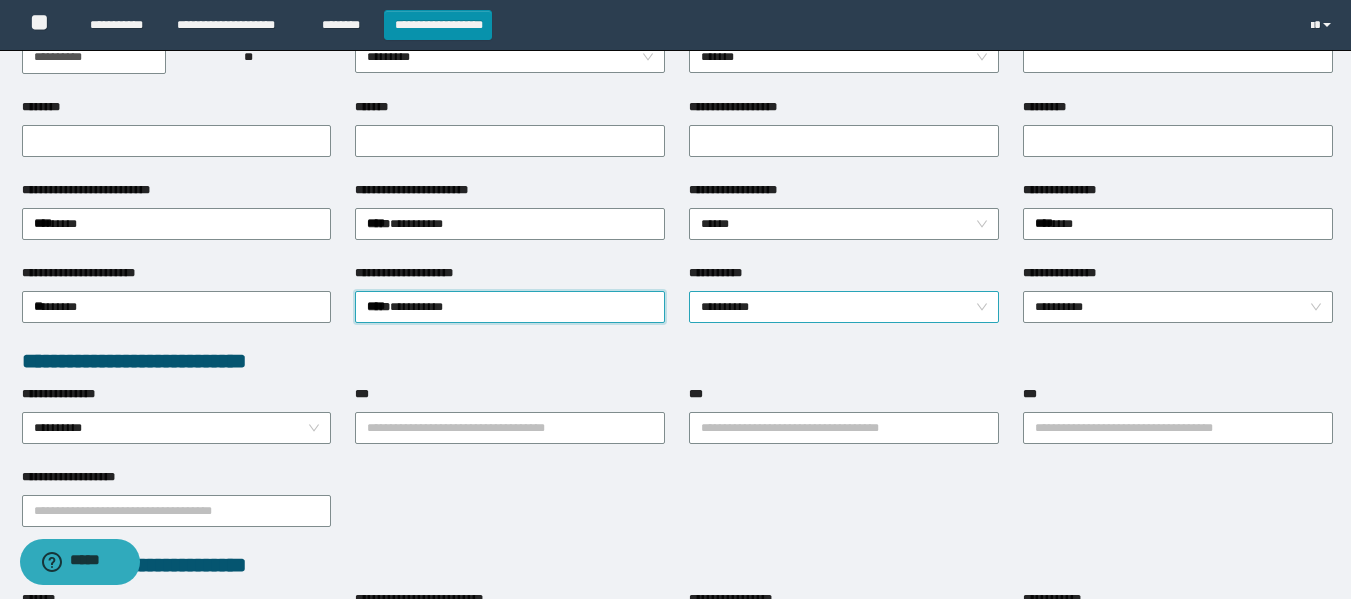click on "**********" at bounding box center [844, 307] 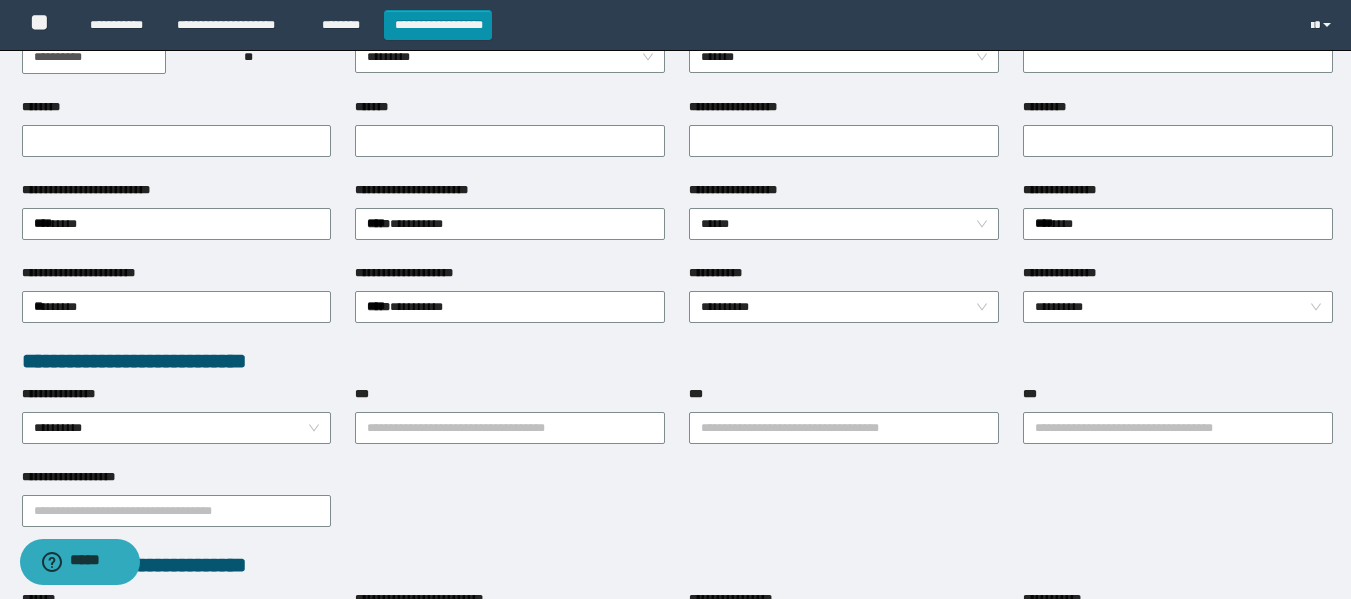 click on "**********" at bounding box center (677, 361) 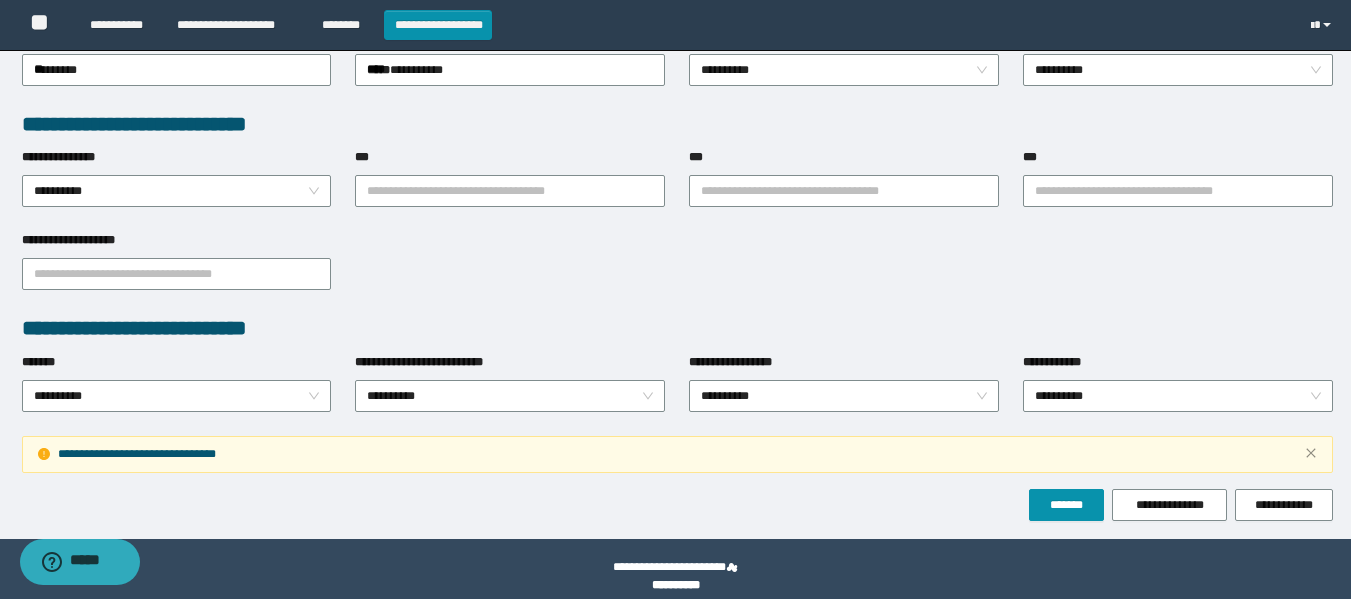 scroll, scrollTop: 567, scrollLeft: 0, axis: vertical 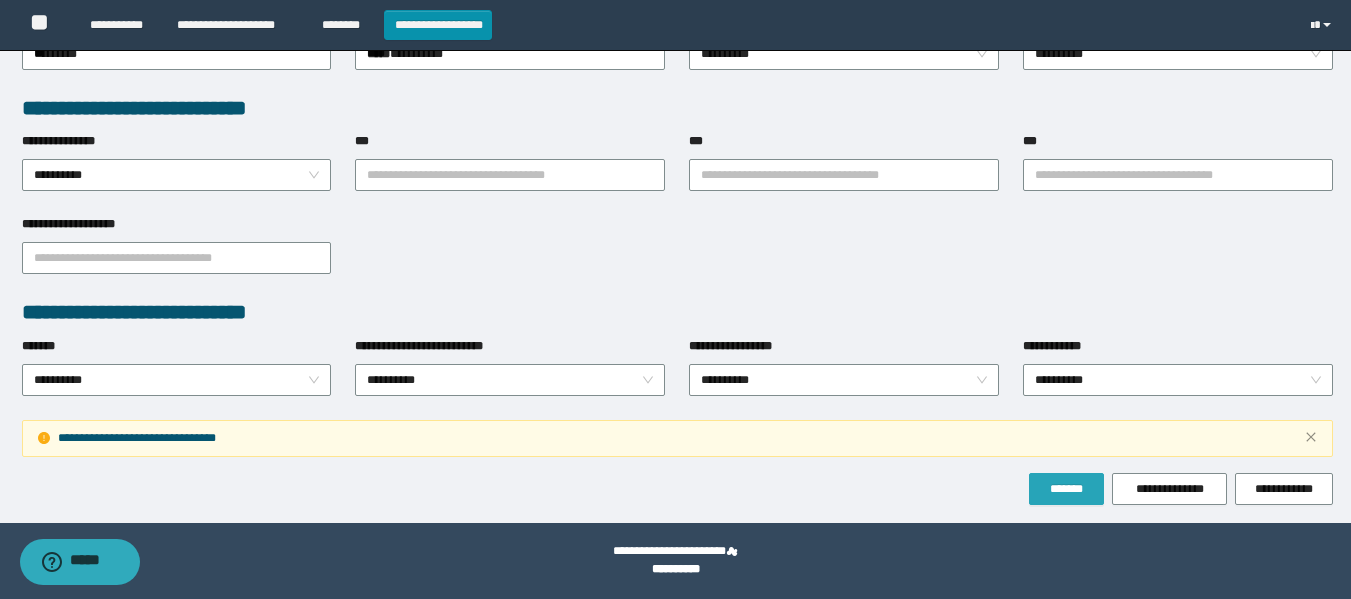 click on "*******" at bounding box center (1066, 489) 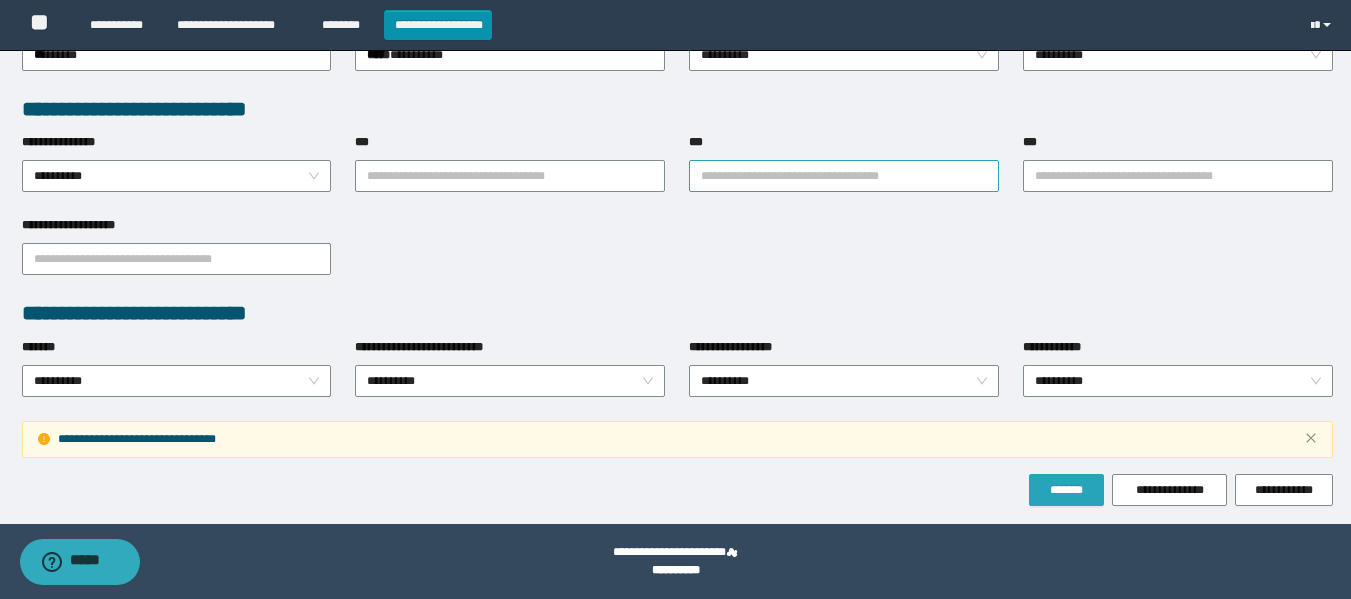 scroll, scrollTop: 567, scrollLeft: 0, axis: vertical 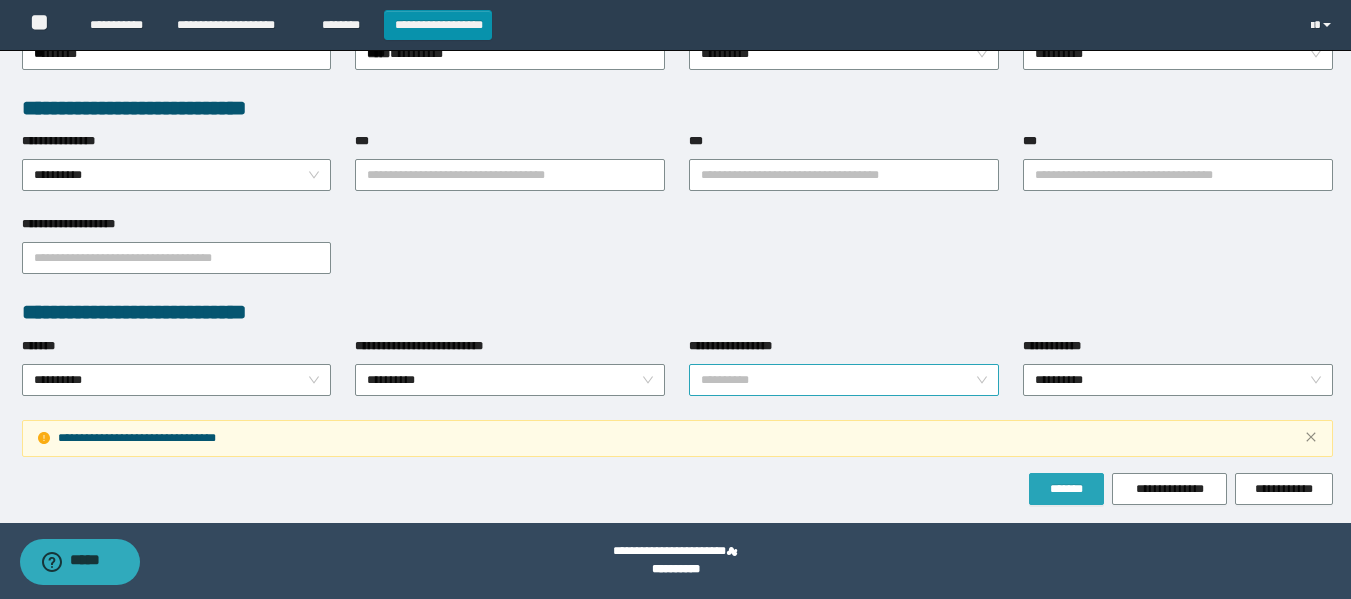 click on "**********" at bounding box center [844, 380] 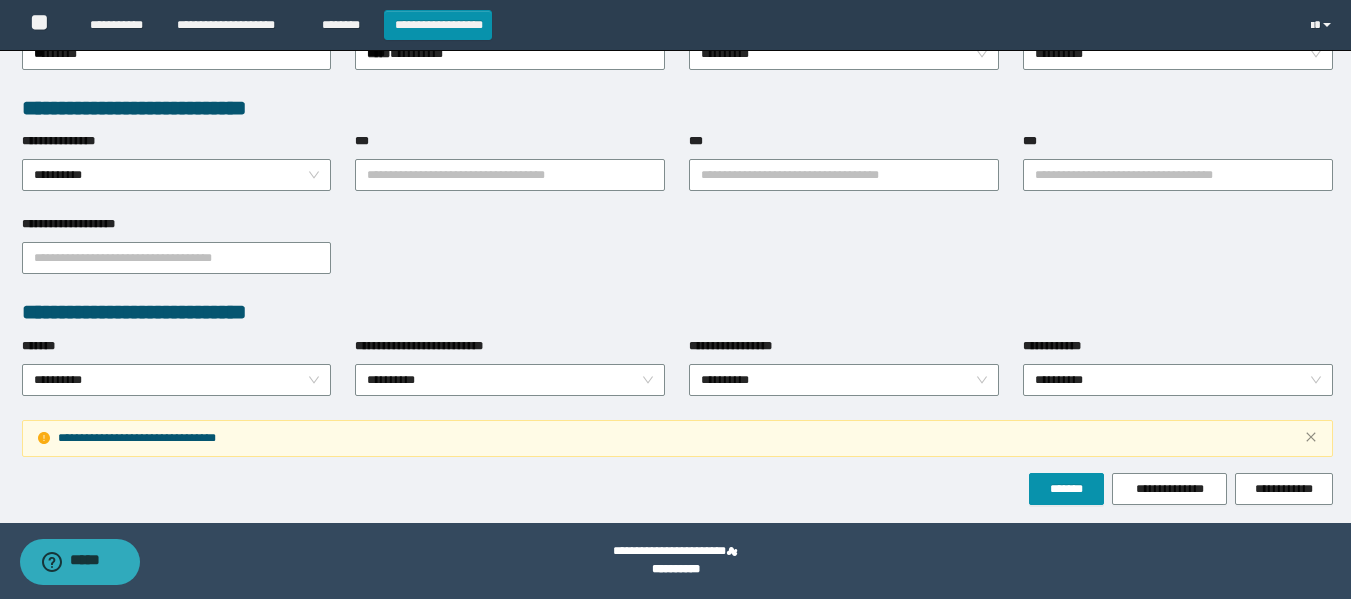 click on "**********" at bounding box center (677, 312) 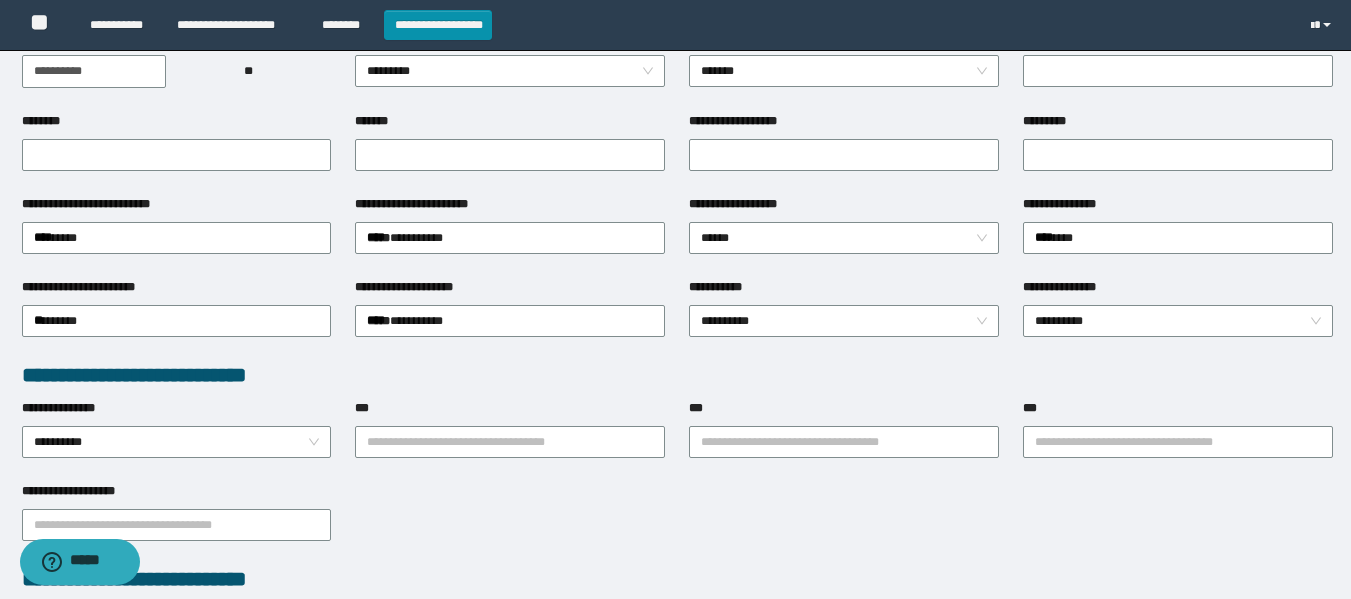 scroll, scrollTop: 500, scrollLeft: 0, axis: vertical 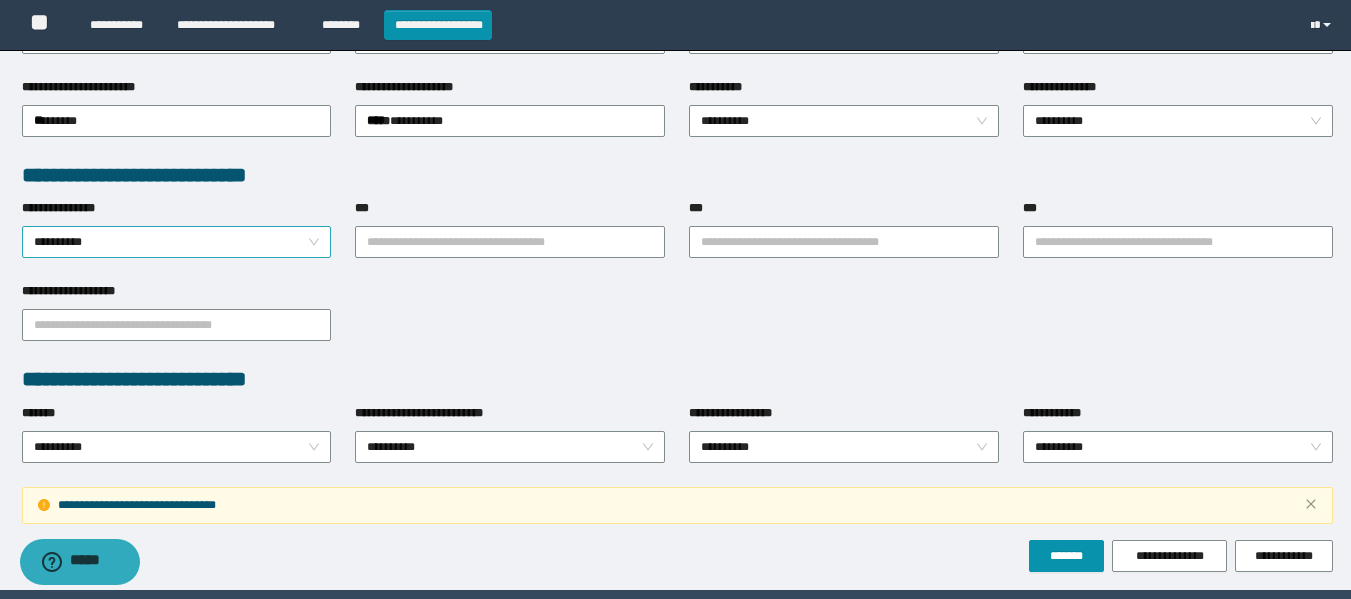 click on "**********" at bounding box center (177, 242) 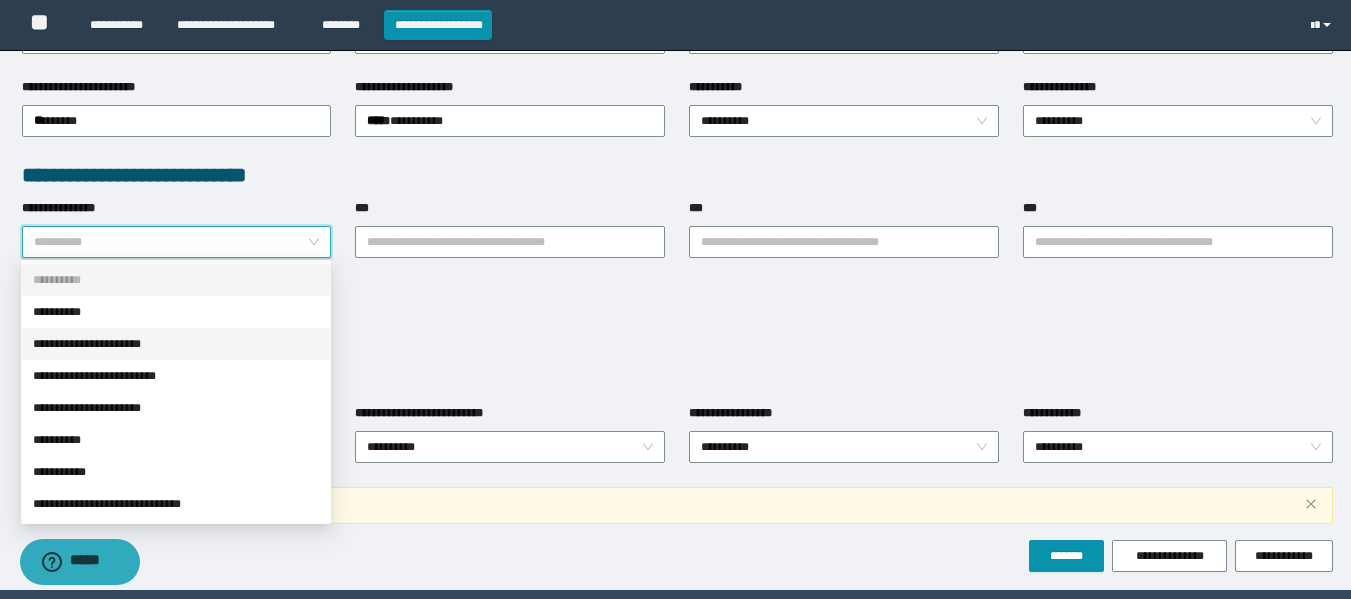 click on "**********" at bounding box center [176, 344] 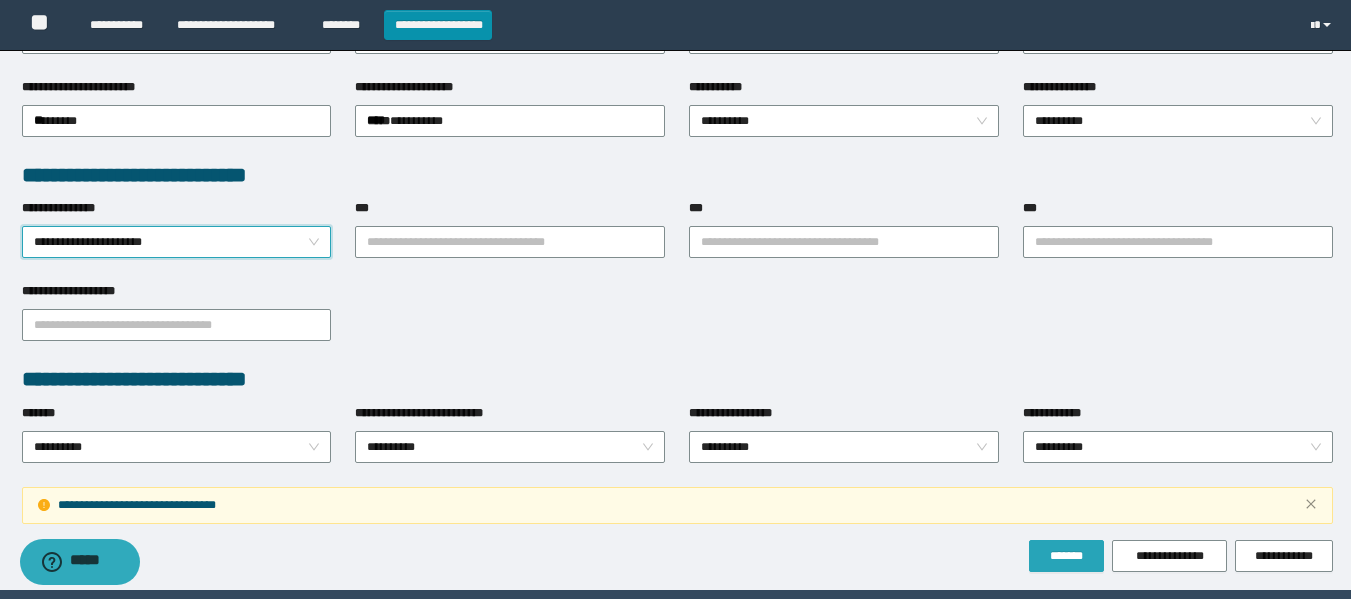 click on "*******" at bounding box center (1066, 556) 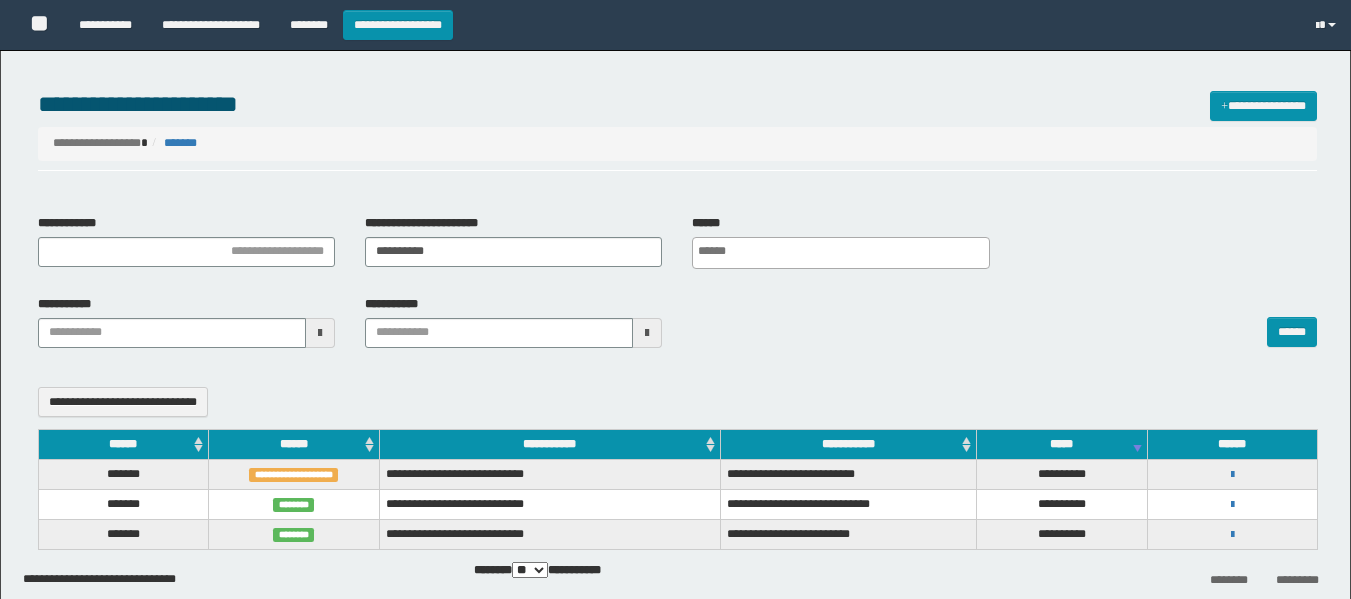 select 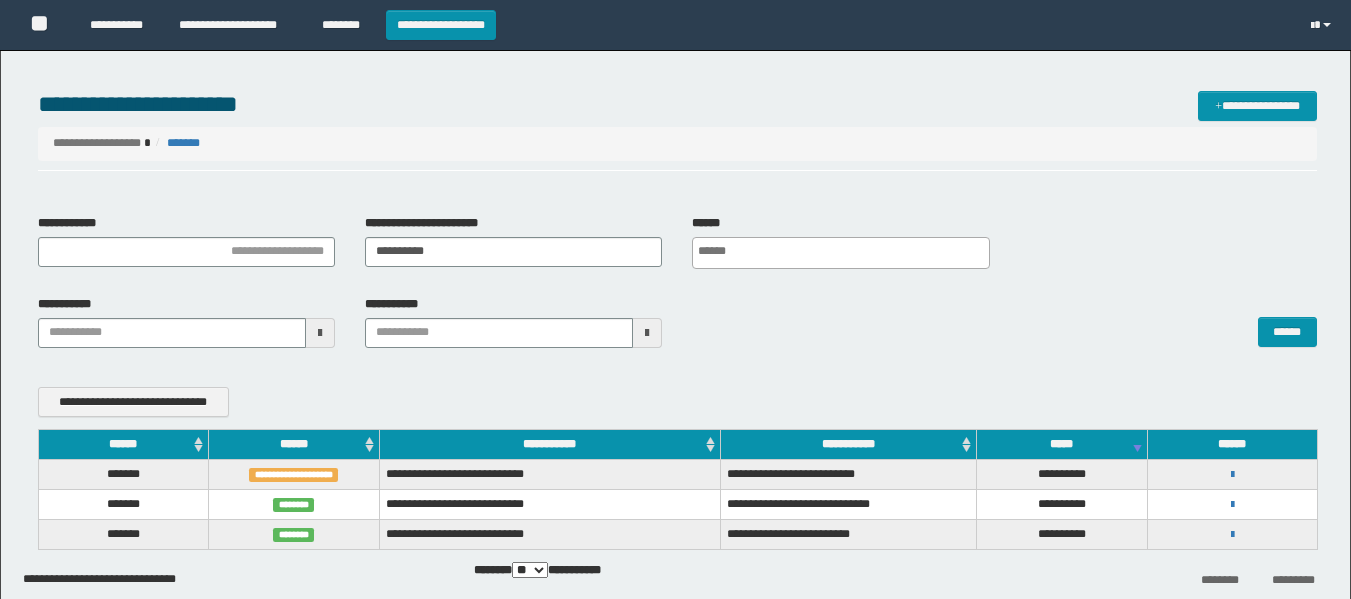 scroll, scrollTop: 0, scrollLeft: 0, axis: both 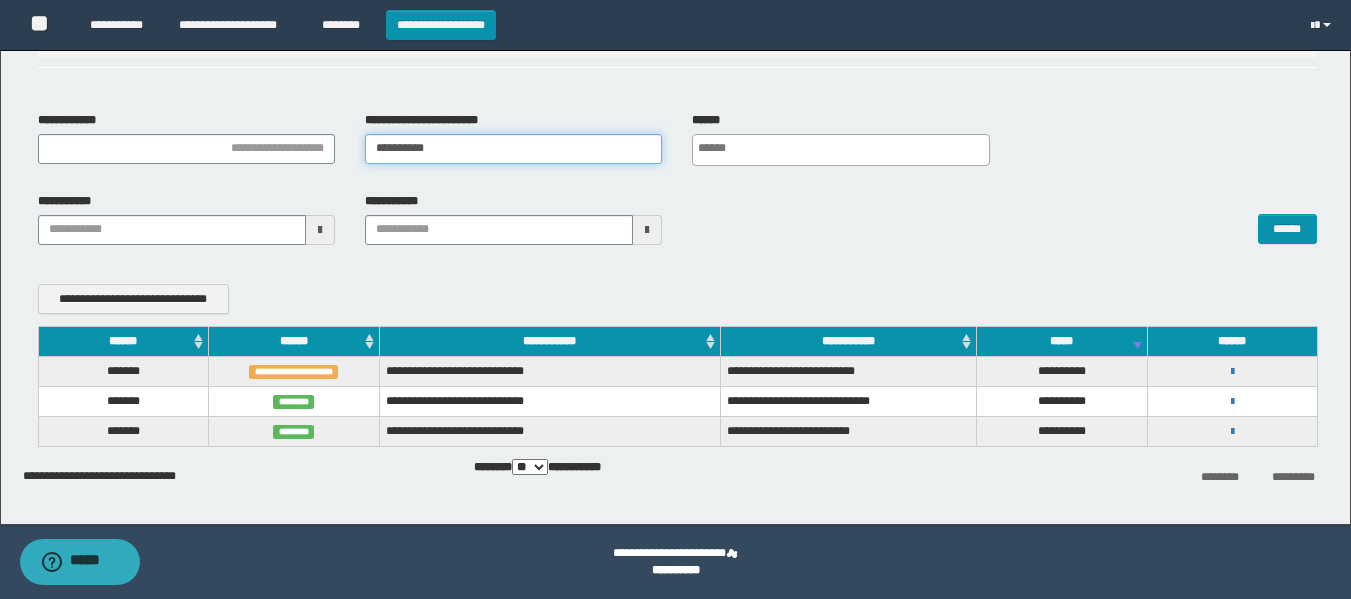 click on "**********" at bounding box center [513, 149] 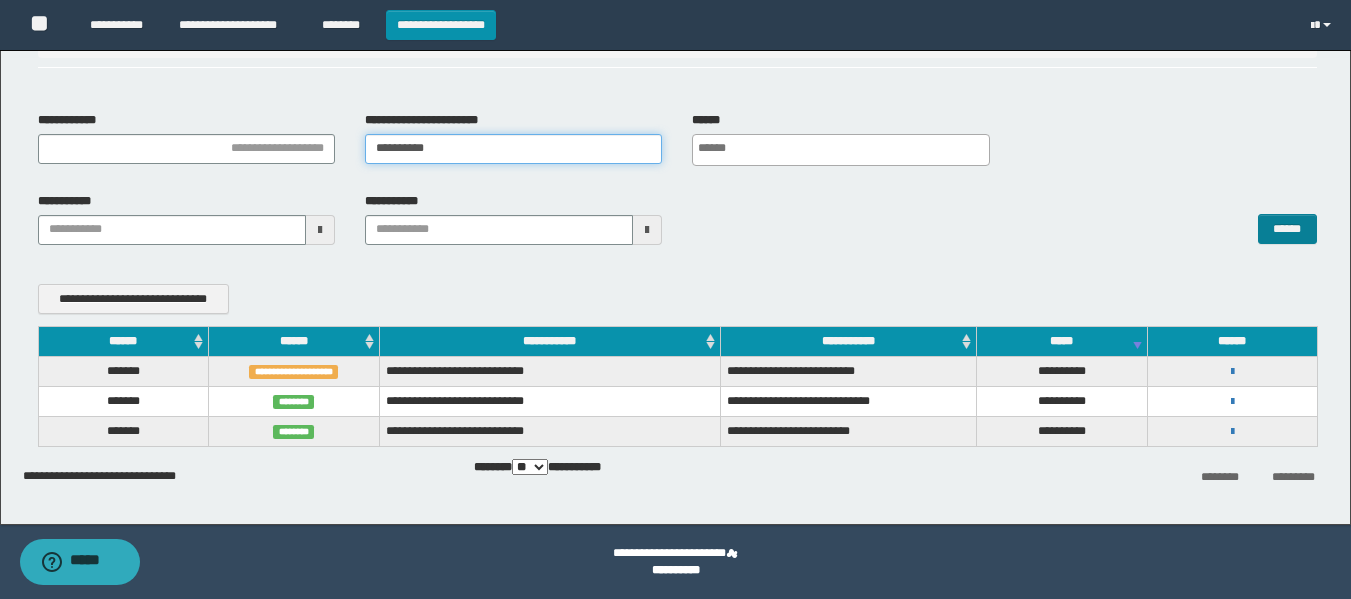 type on "**********" 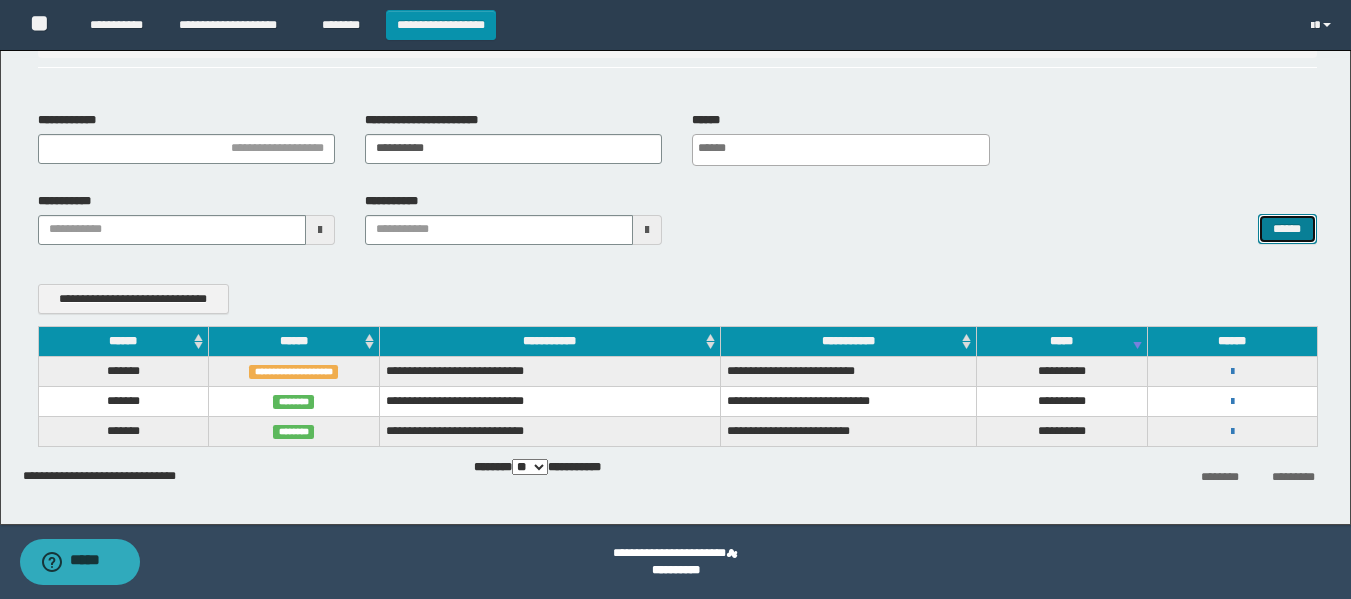 click on "******" at bounding box center (1287, 229) 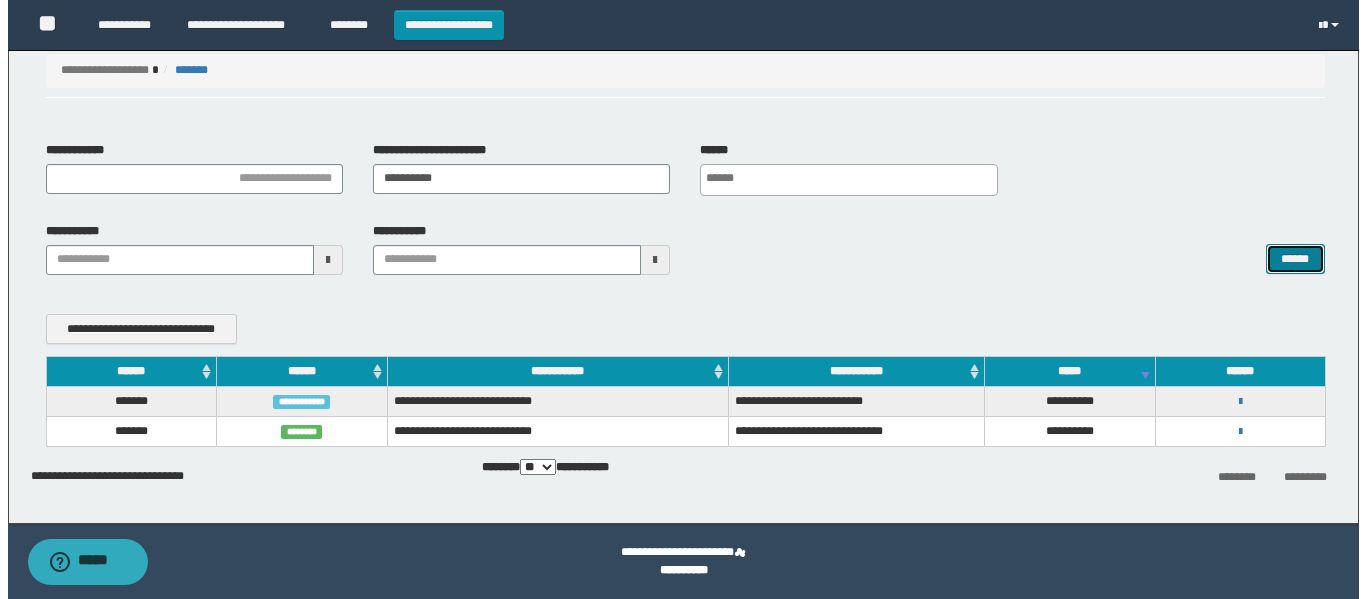 scroll, scrollTop: 73, scrollLeft: 0, axis: vertical 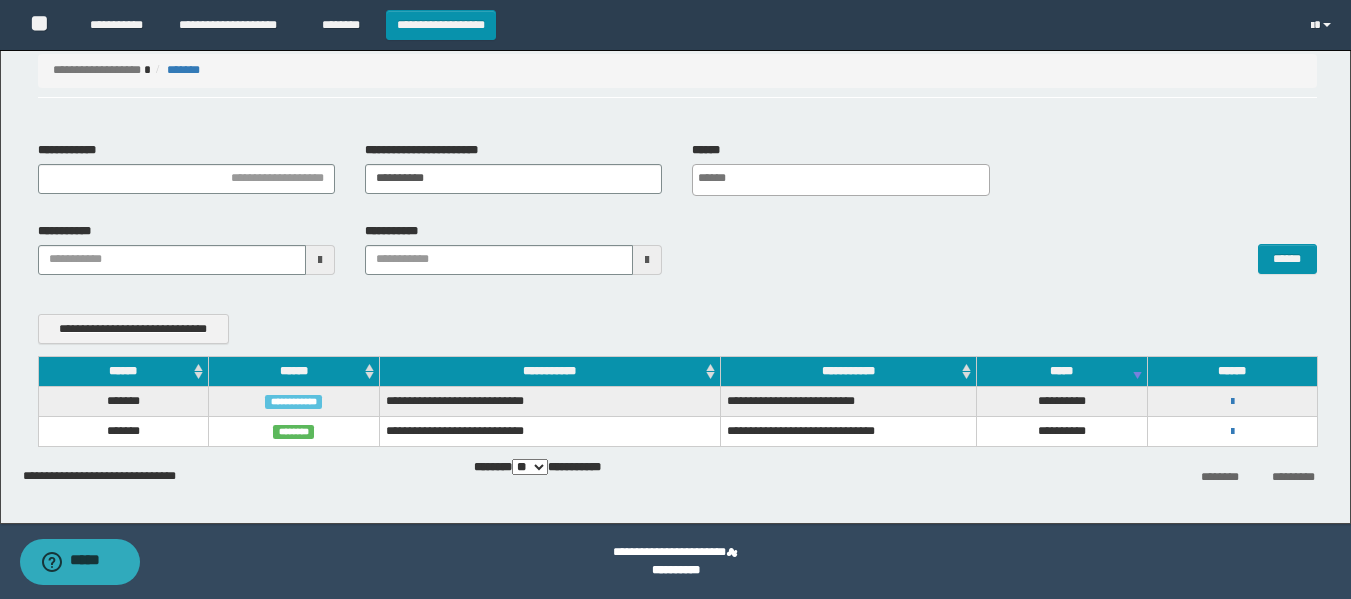 click on "**********" at bounding box center [1232, 401] 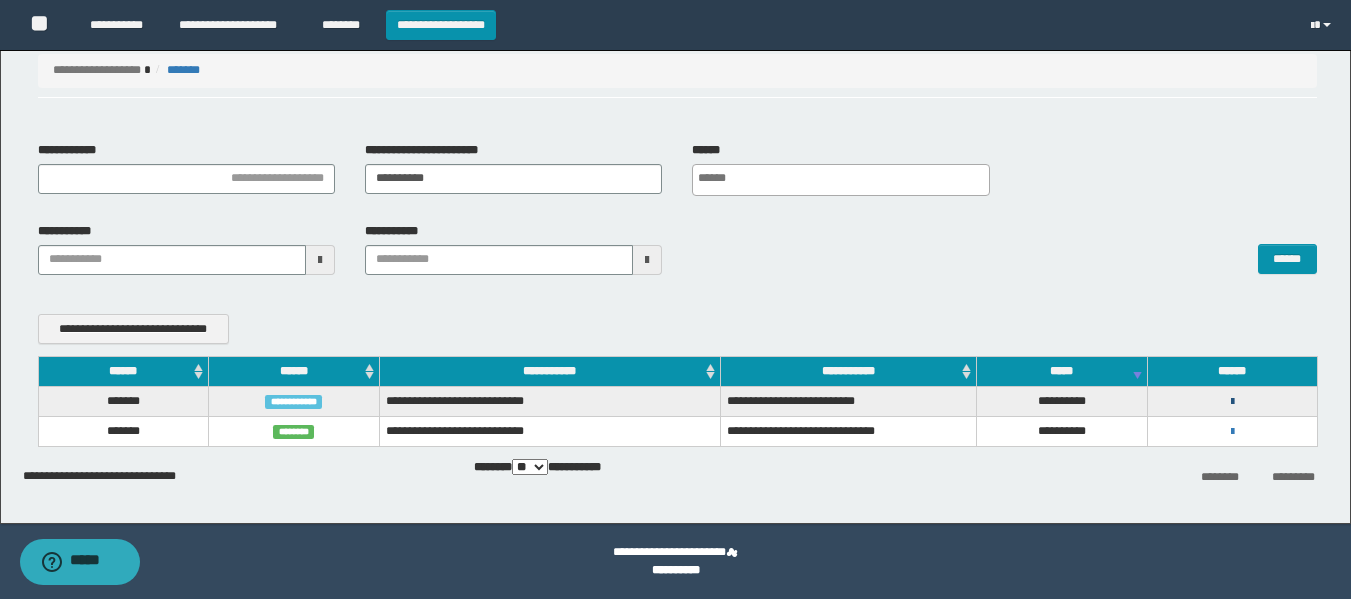 click at bounding box center [1232, 402] 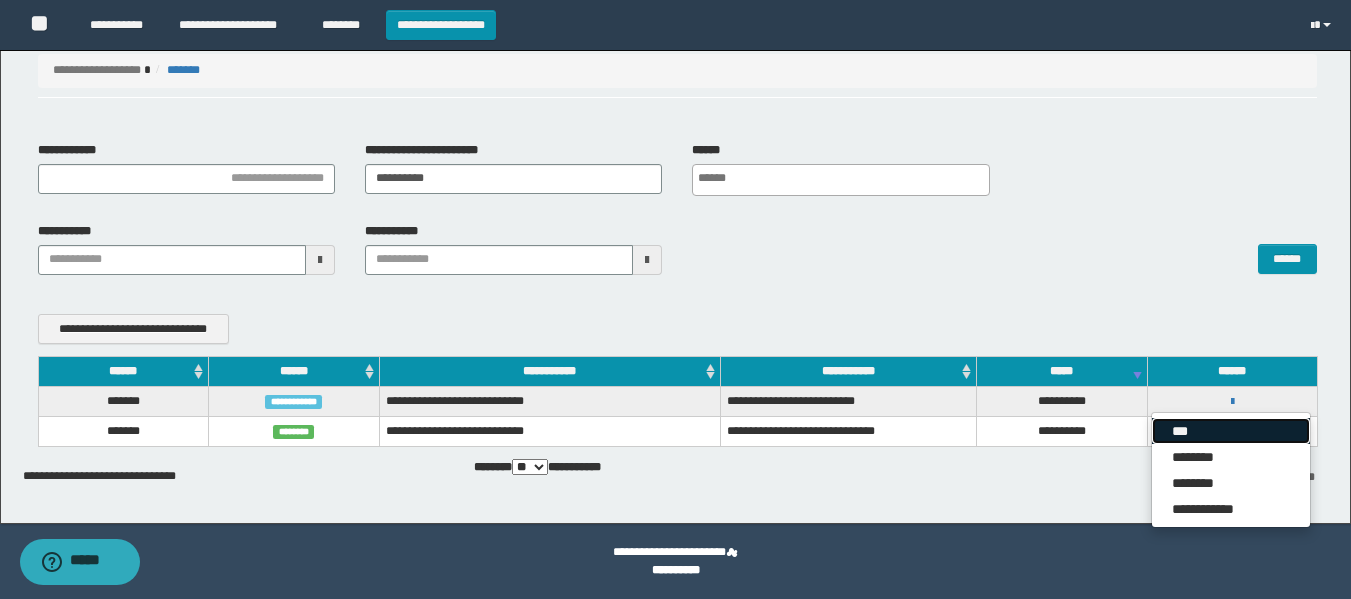 click on "***" at bounding box center (1231, 431) 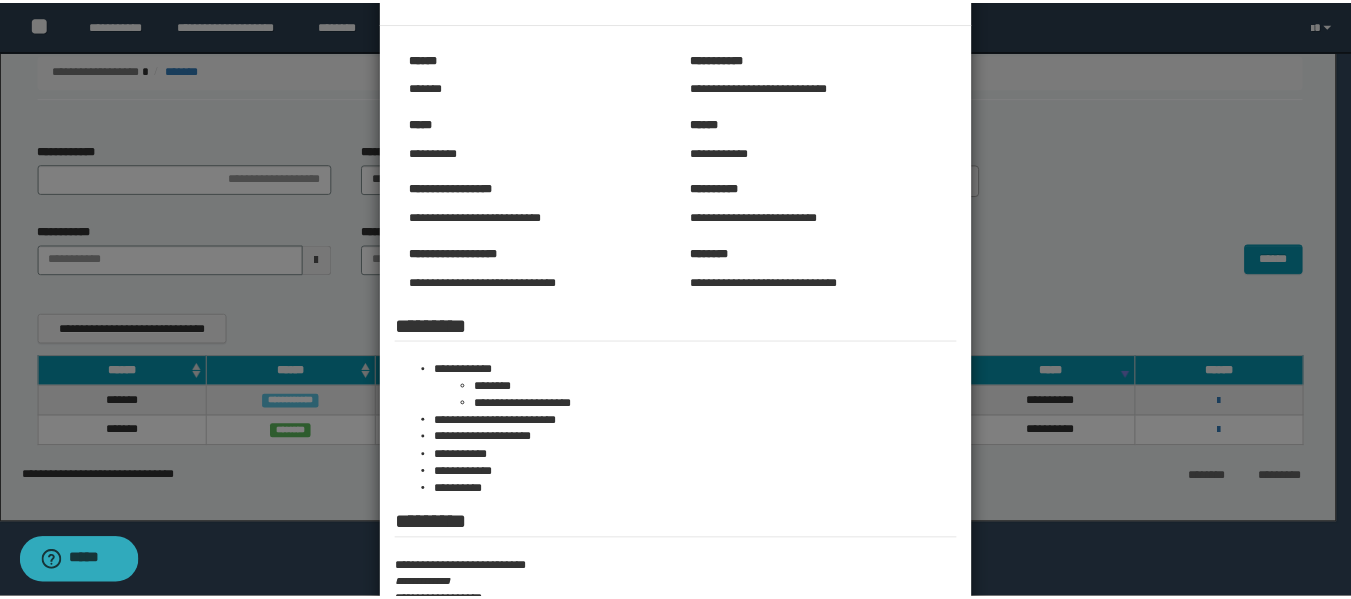 scroll, scrollTop: 100, scrollLeft: 0, axis: vertical 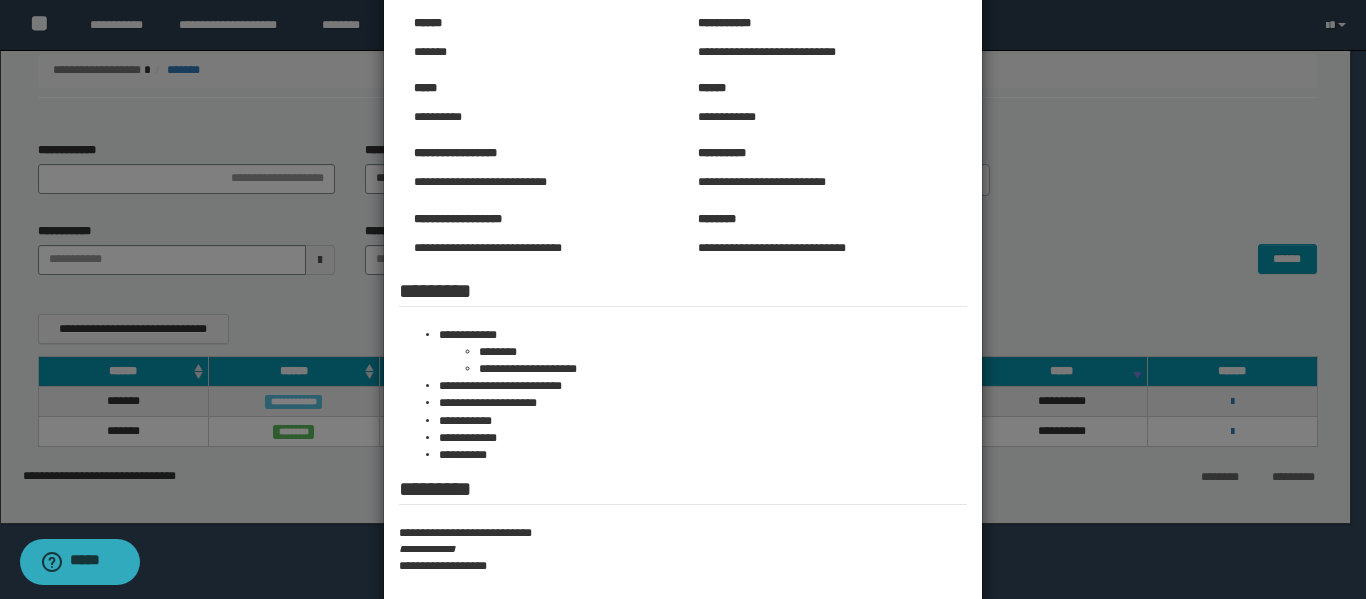 click at bounding box center [683, 309] 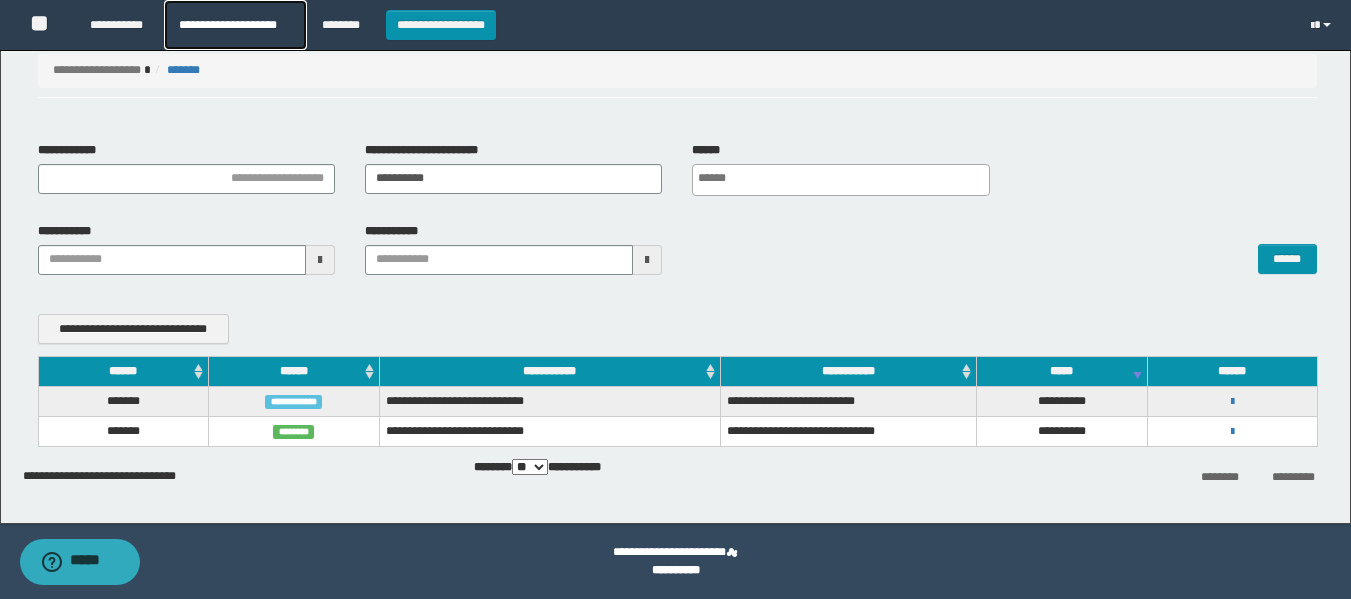 click on "**********" at bounding box center [235, 25] 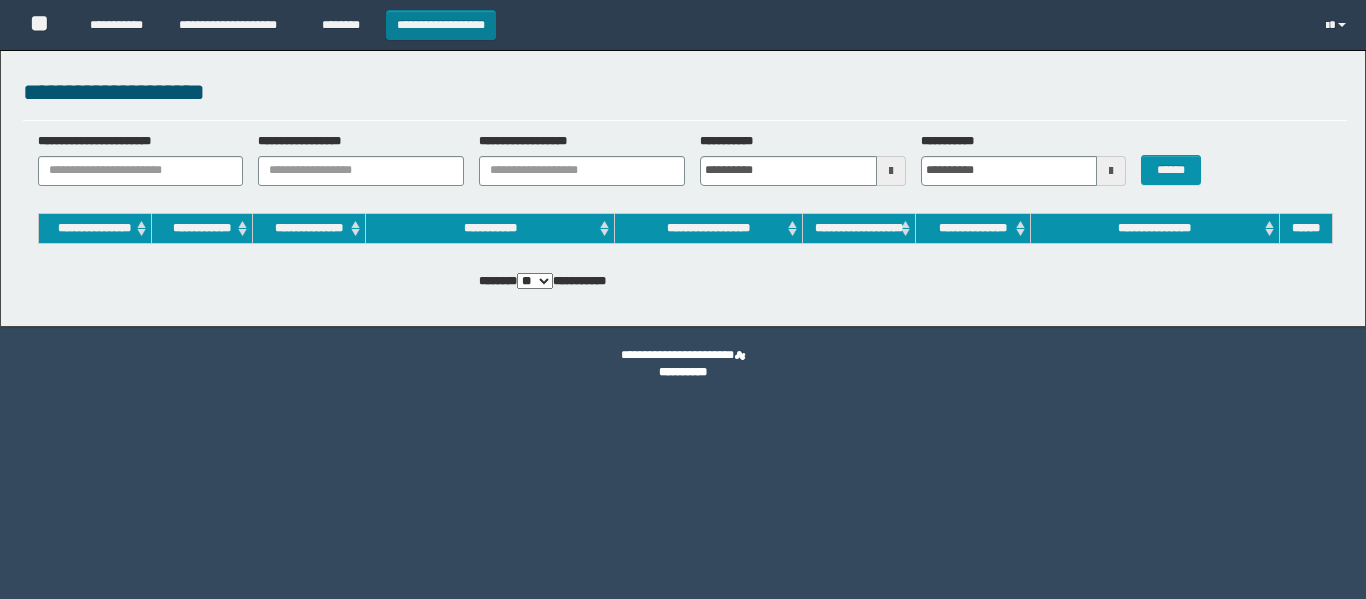 scroll, scrollTop: 0, scrollLeft: 0, axis: both 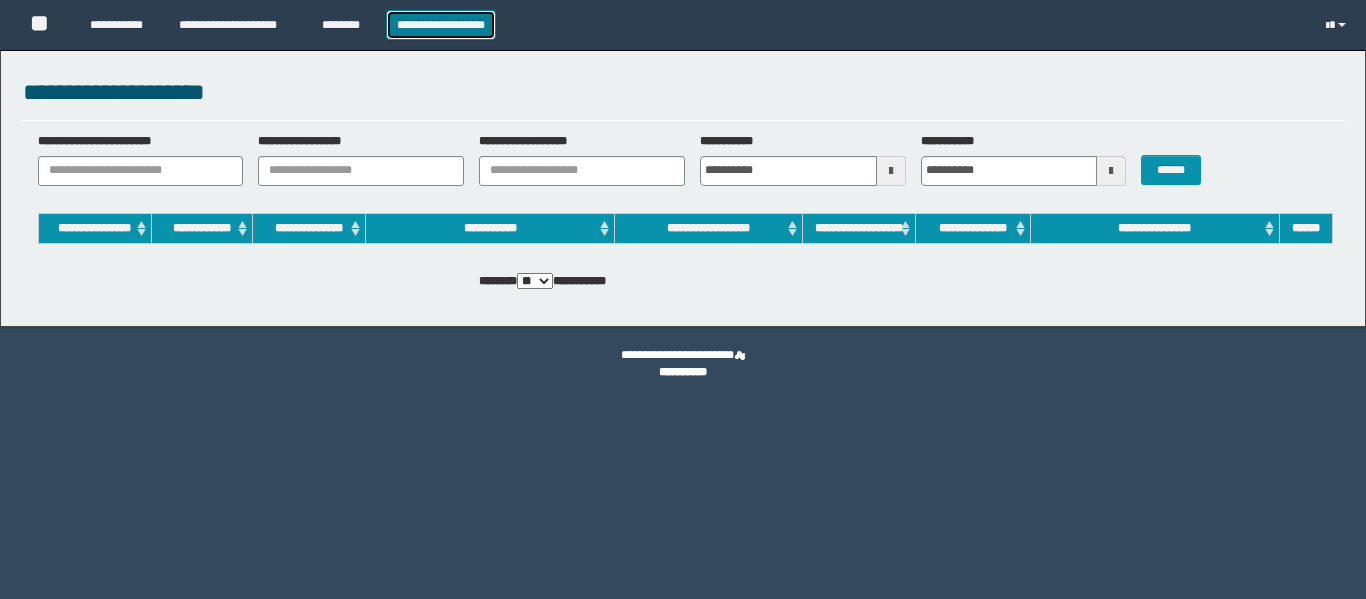 click on "**********" at bounding box center (441, 25) 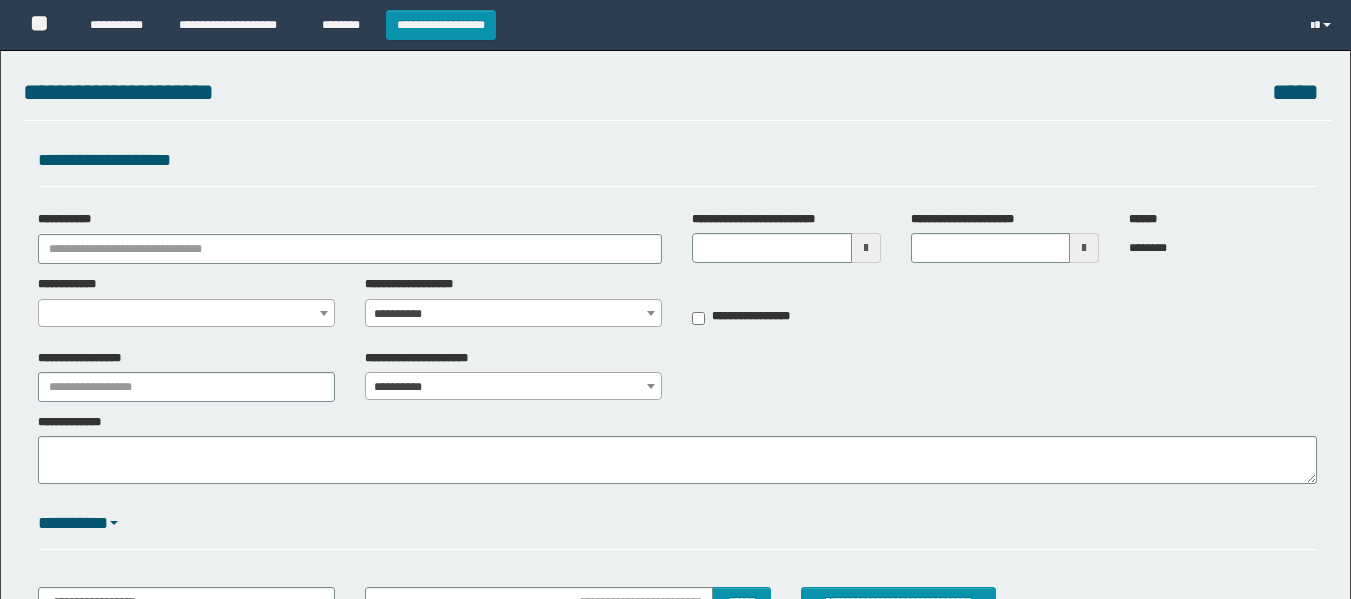 scroll, scrollTop: 0, scrollLeft: 0, axis: both 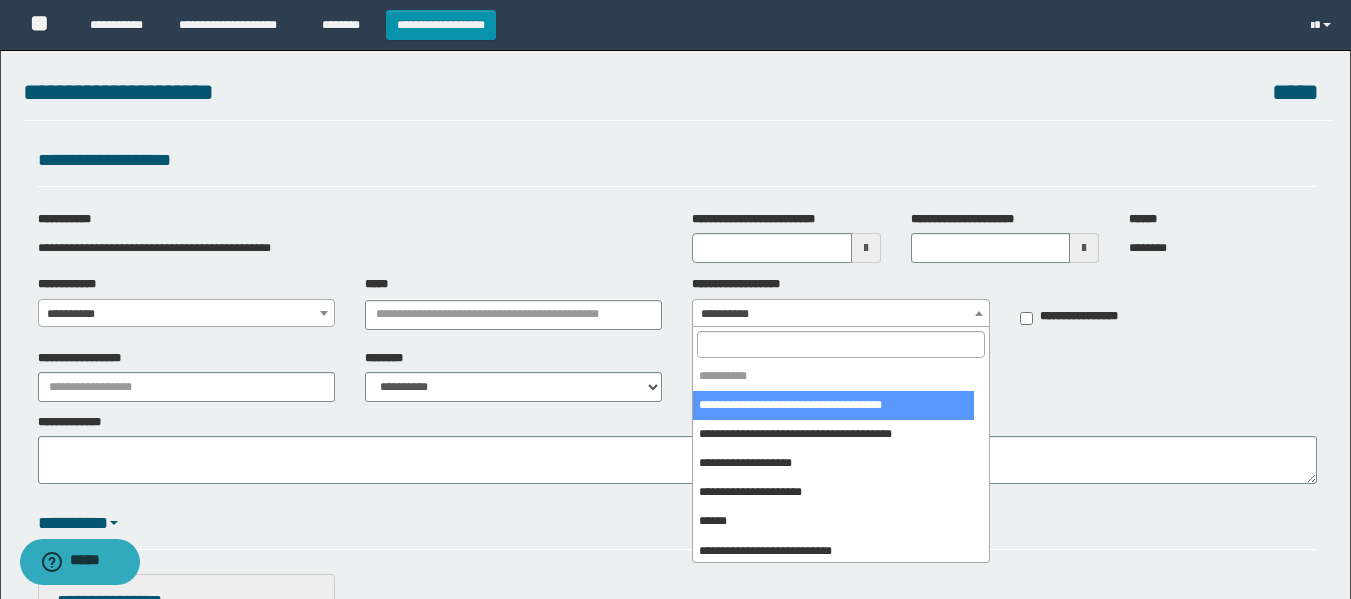 click on "**********" at bounding box center (840, 314) 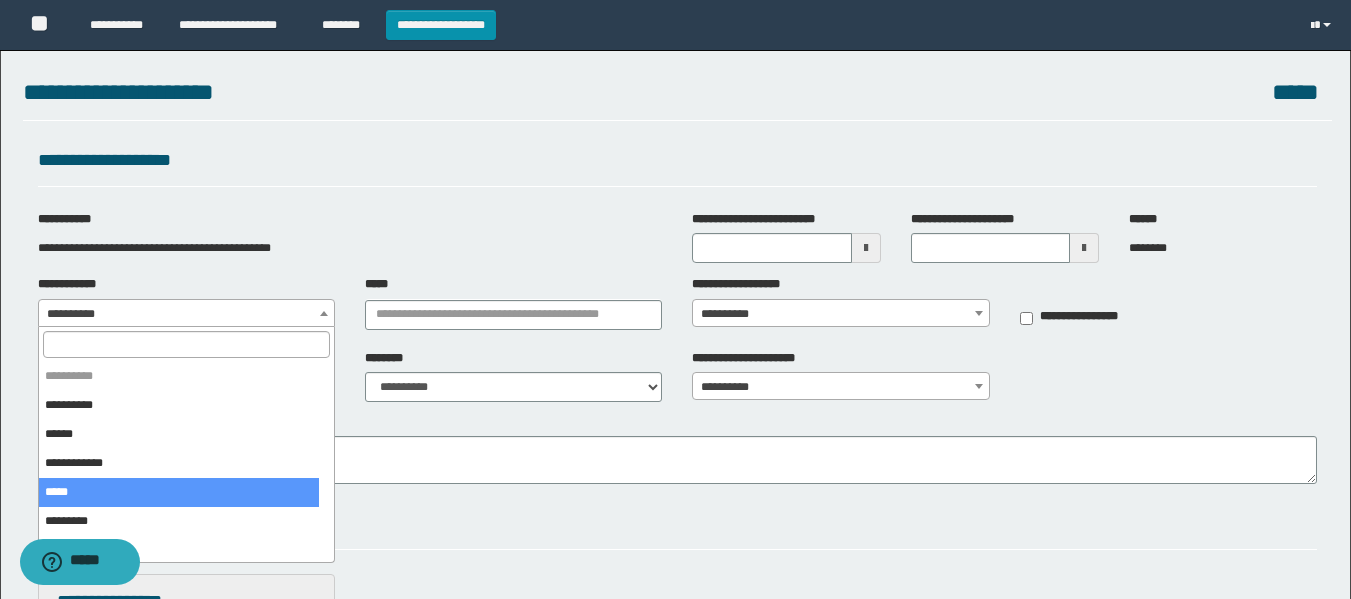 scroll, scrollTop: 300, scrollLeft: 0, axis: vertical 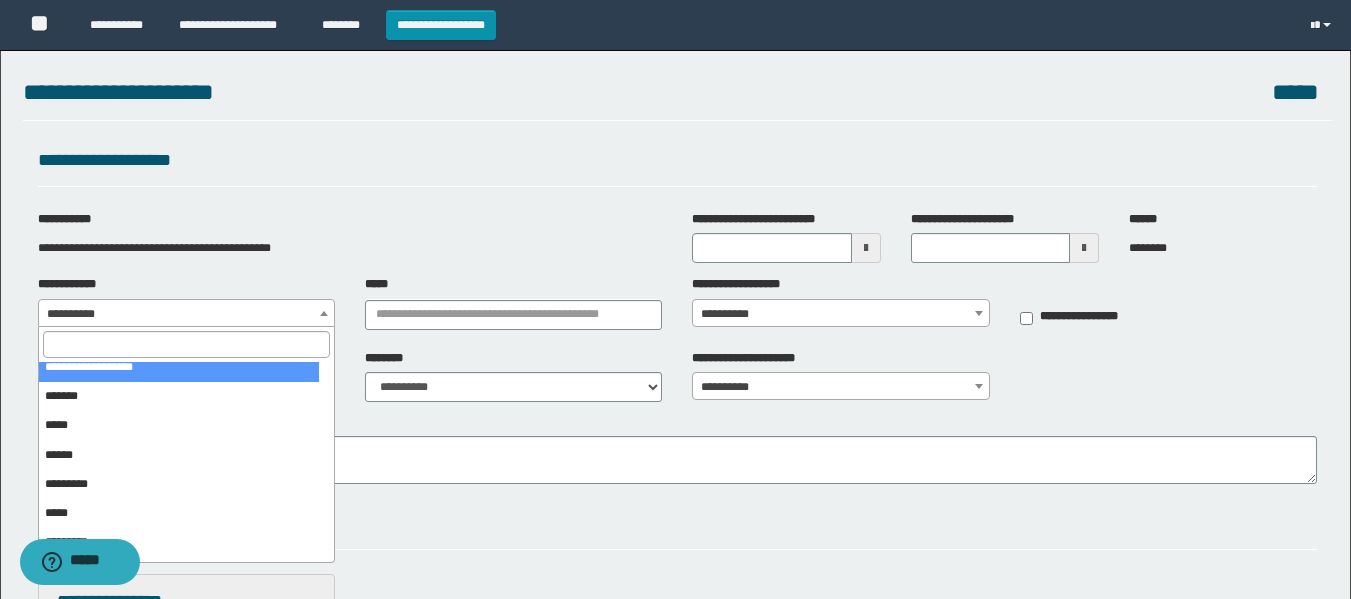 click at bounding box center [186, 344] 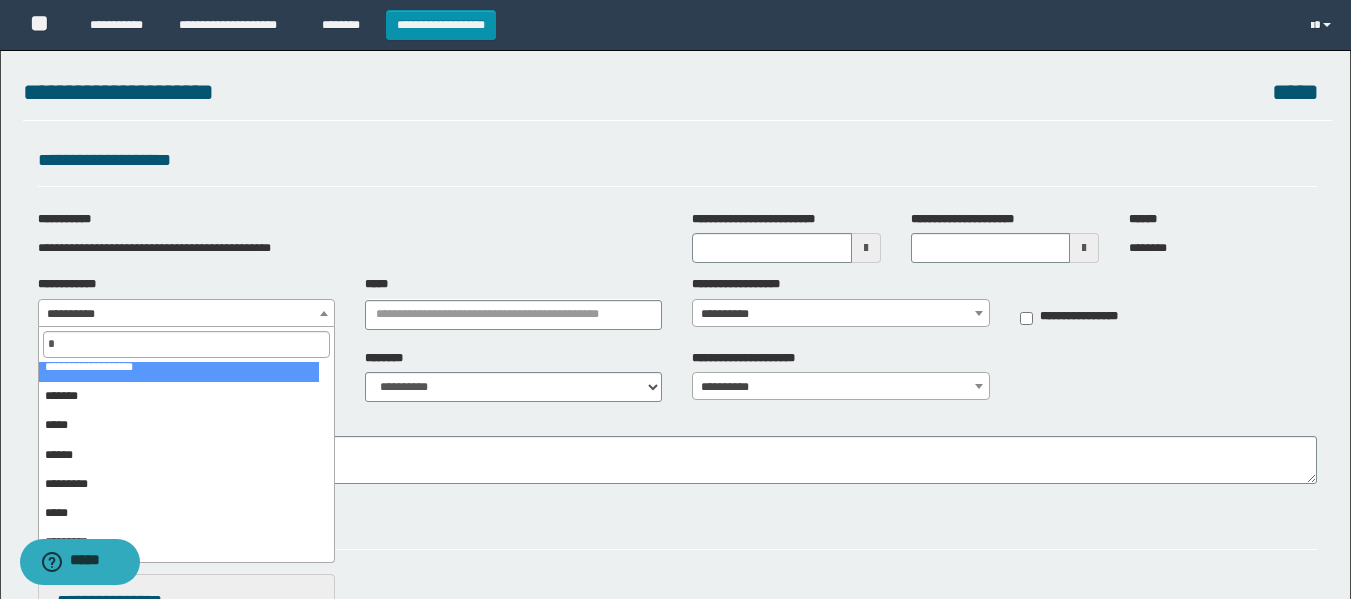 scroll, scrollTop: 0, scrollLeft: 0, axis: both 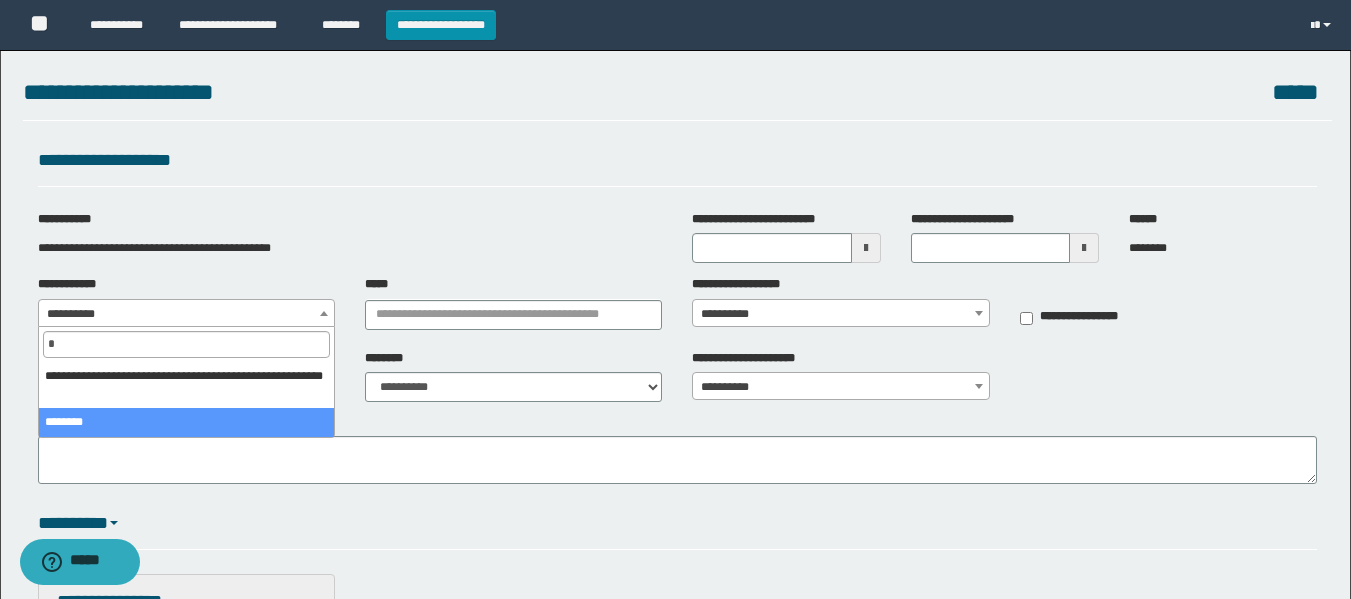 type on "*" 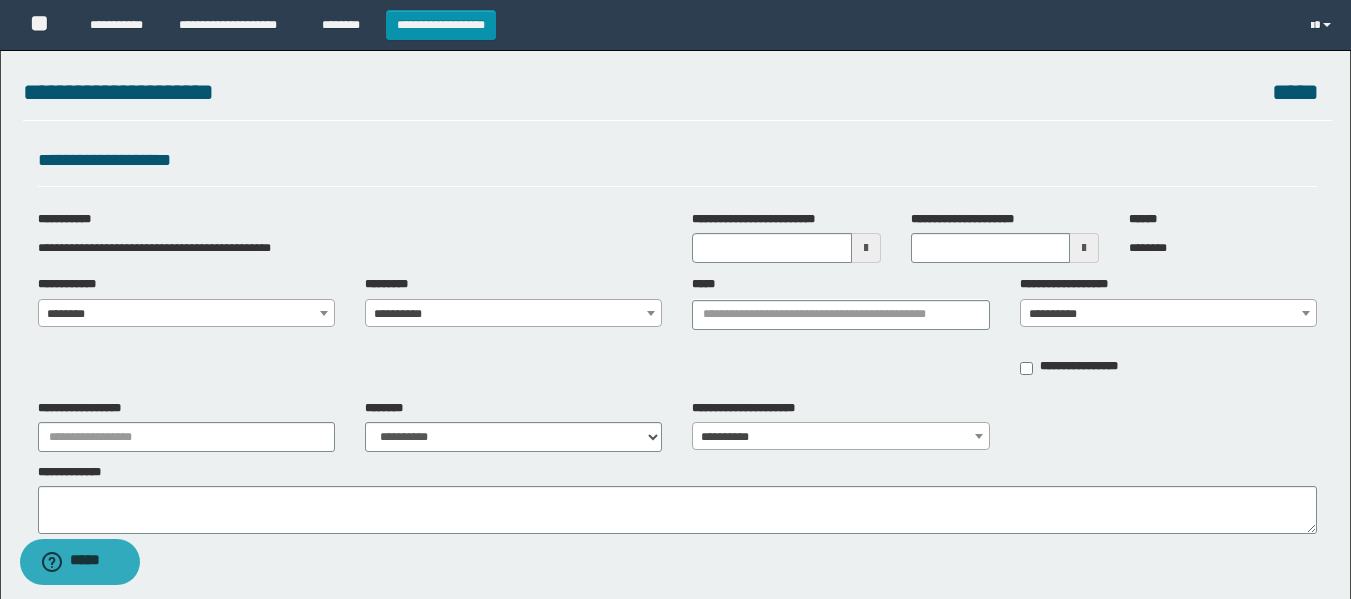 click on "**********" at bounding box center (513, 314) 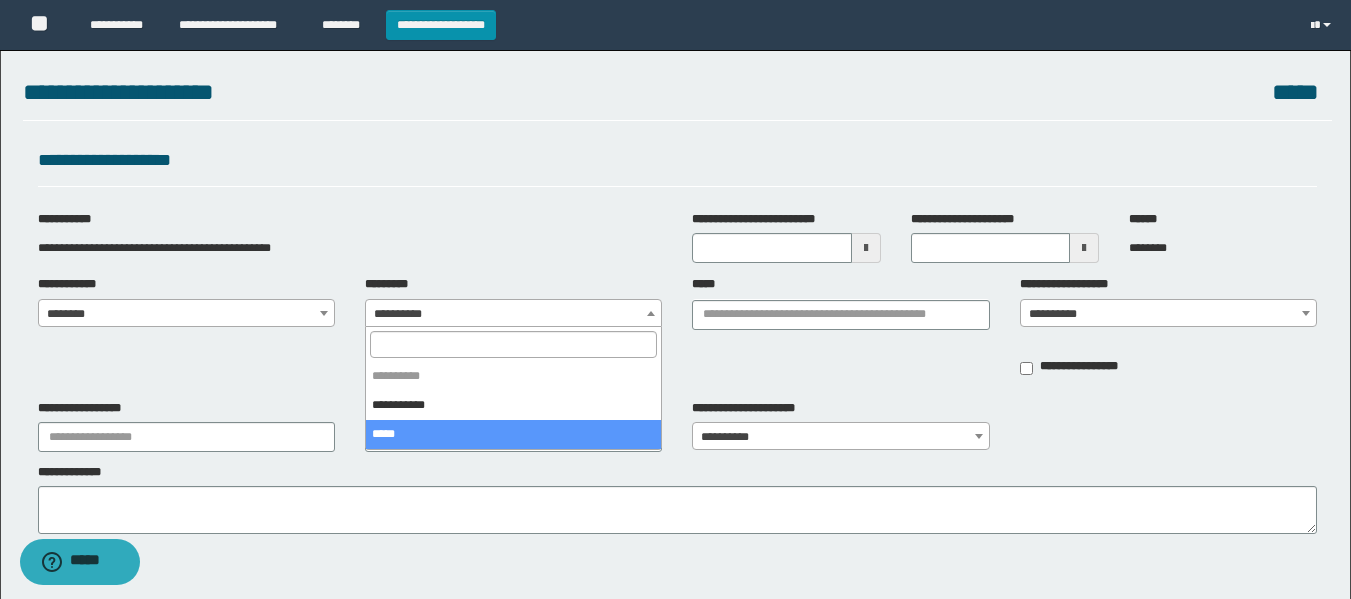 select on "****" 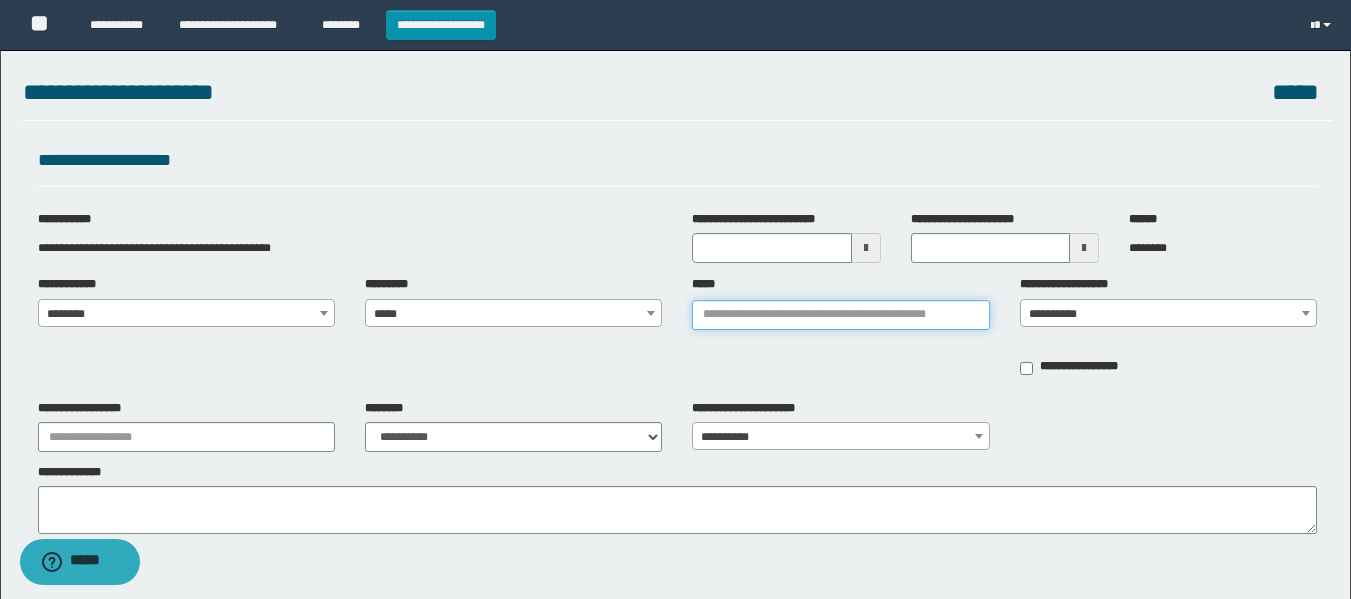 click on "*****" at bounding box center (840, 315) 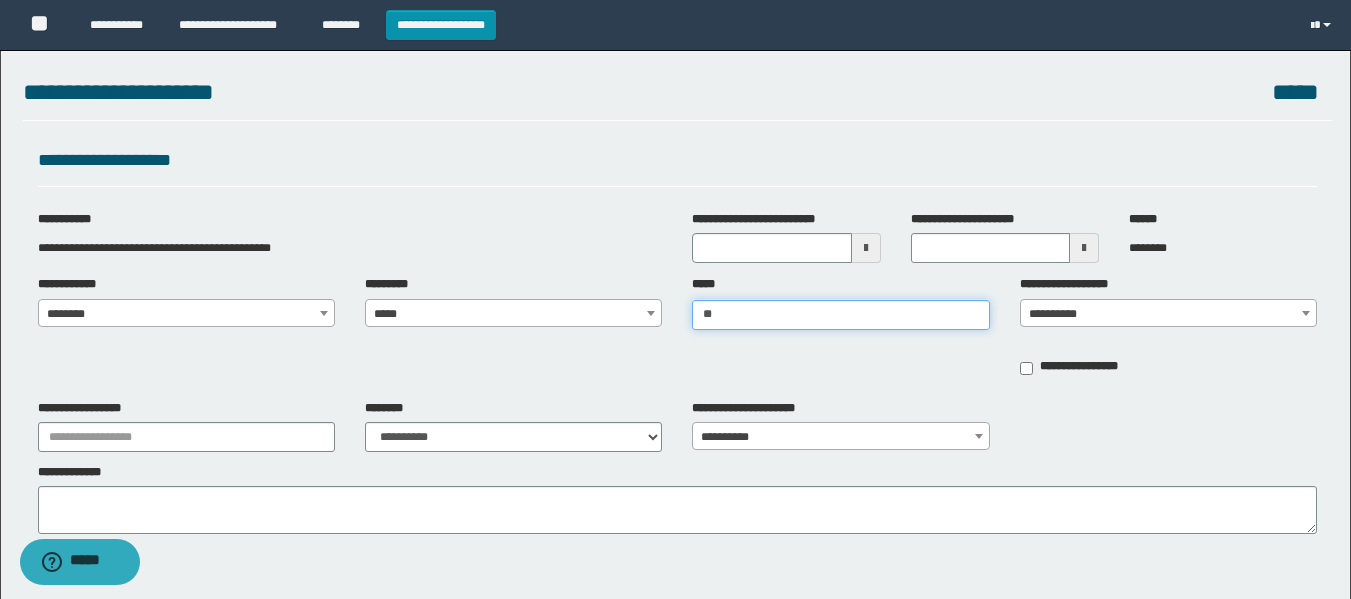 type on "***" 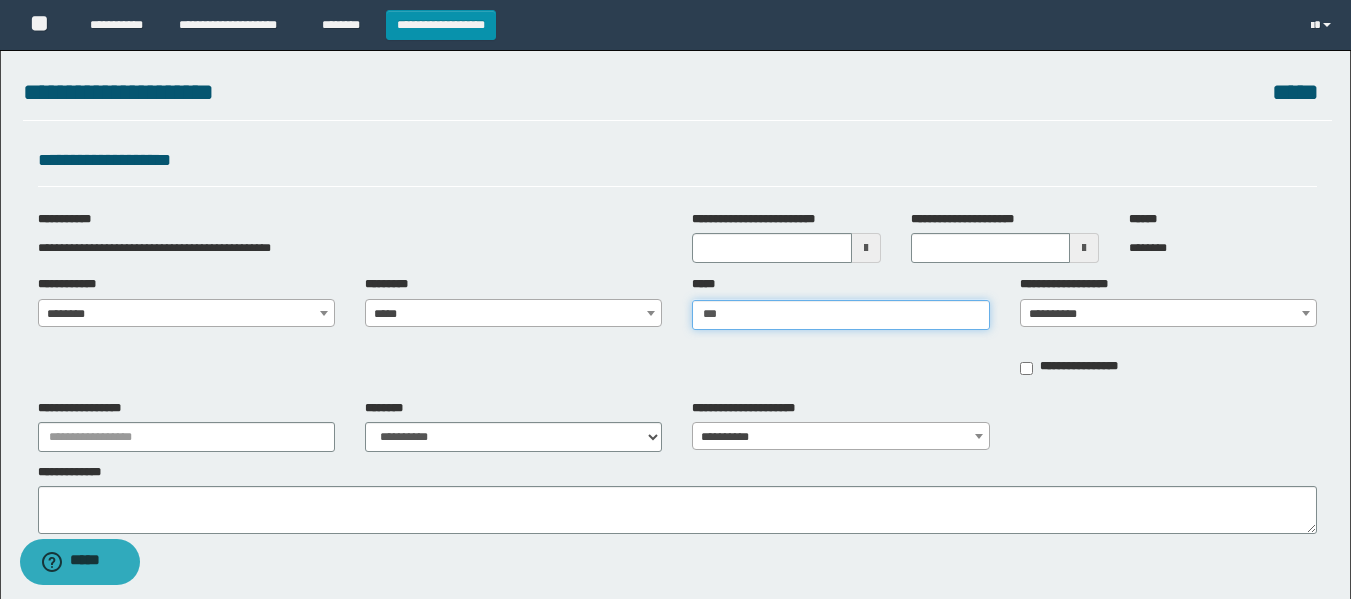 type on "**********" 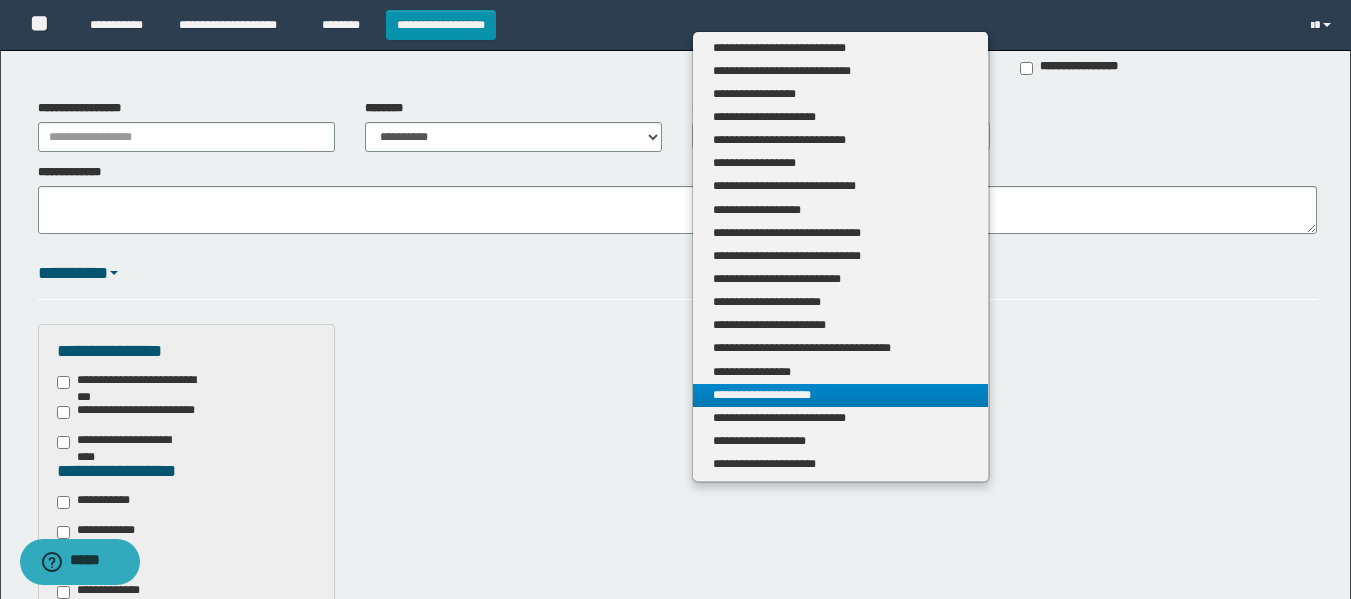 scroll, scrollTop: 200, scrollLeft: 0, axis: vertical 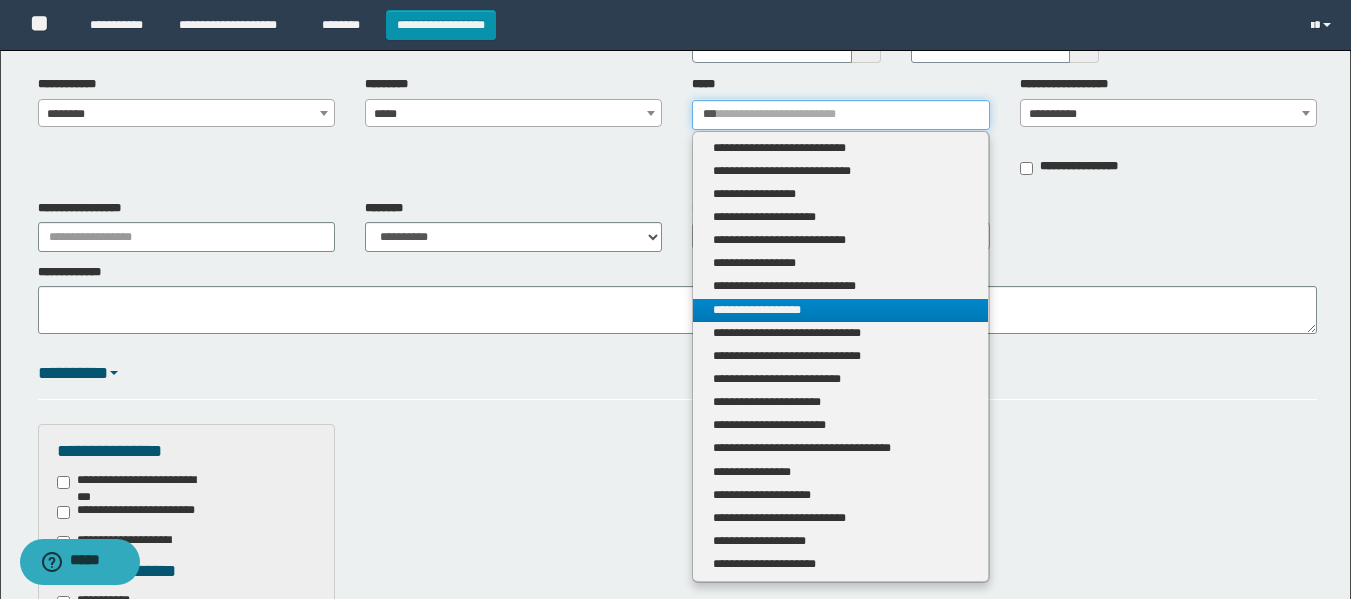type on "***" 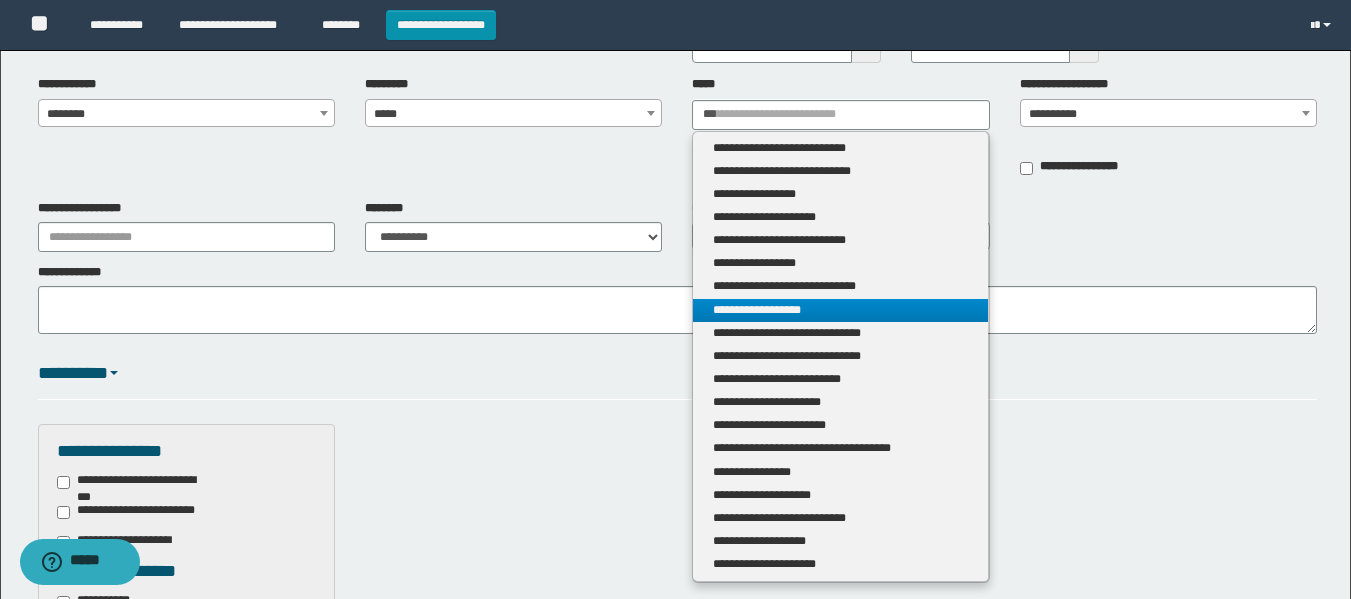 type 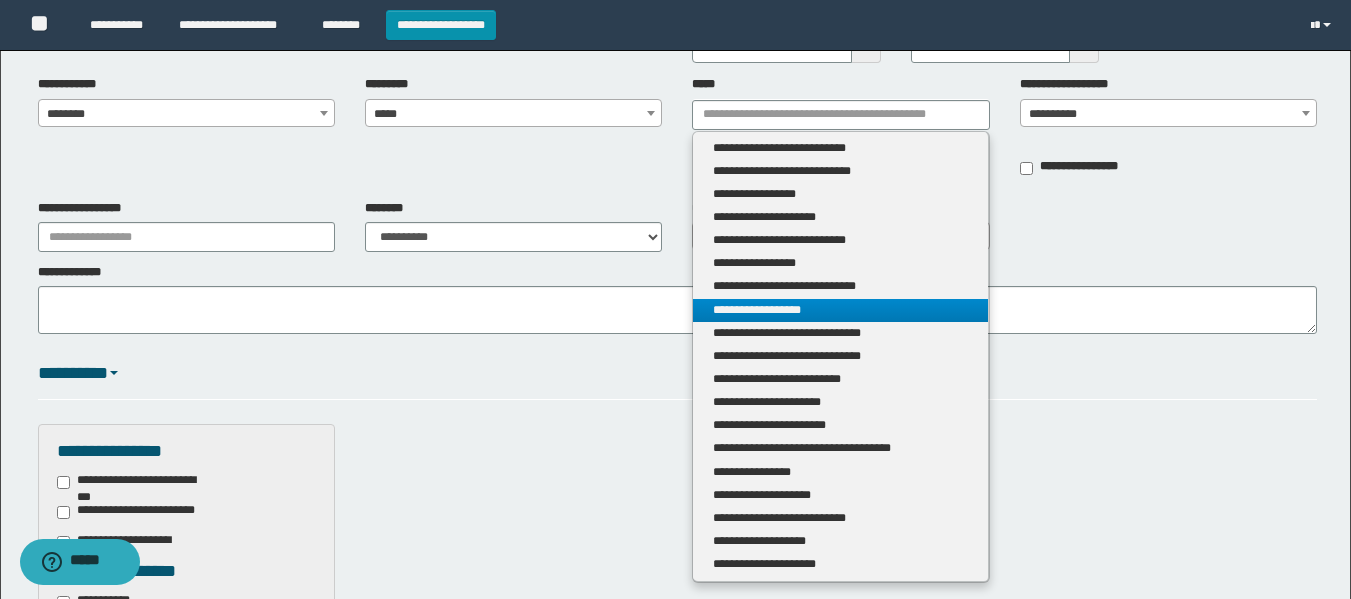 click on "*********" at bounding box center (677, 379) 